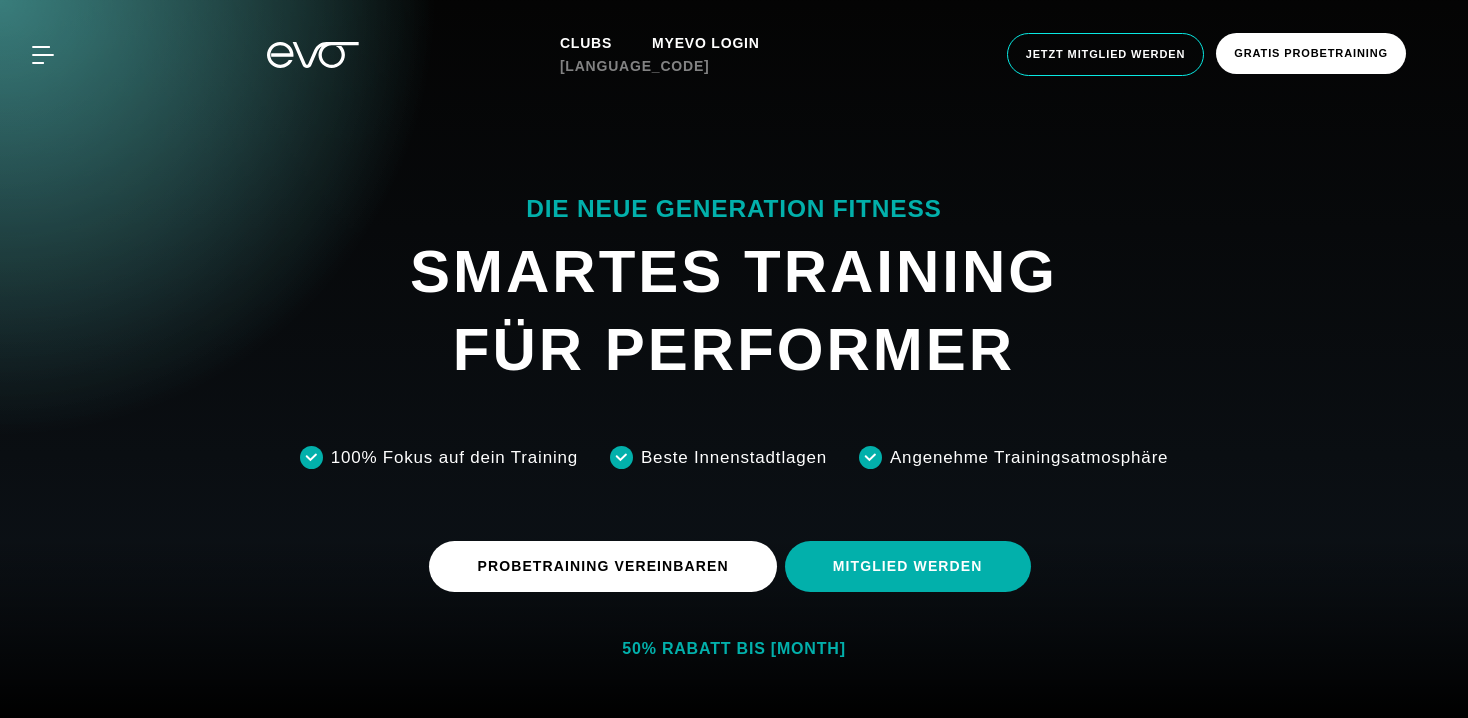 scroll, scrollTop: 0, scrollLeft: 0, axis: both 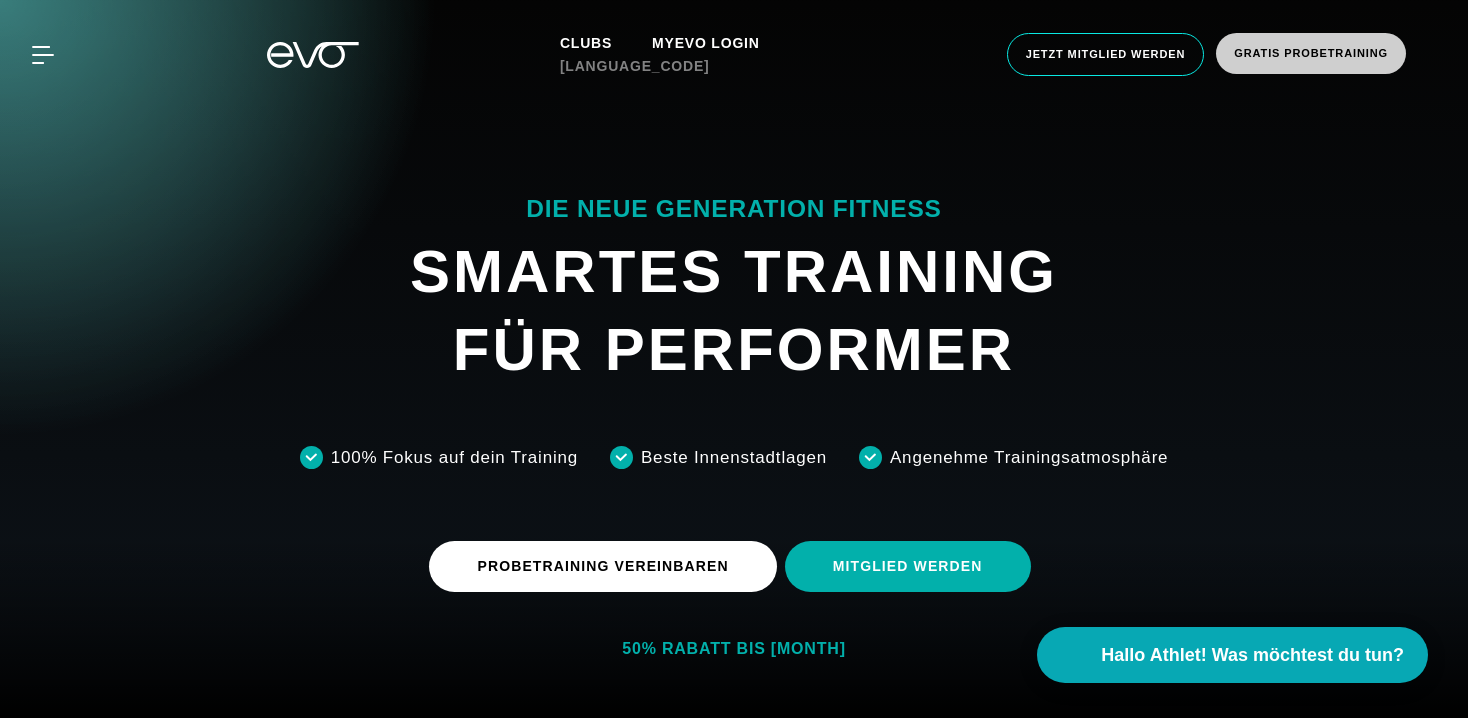 click on "Gratis Probetraining" at bounding box center [1311, 53] 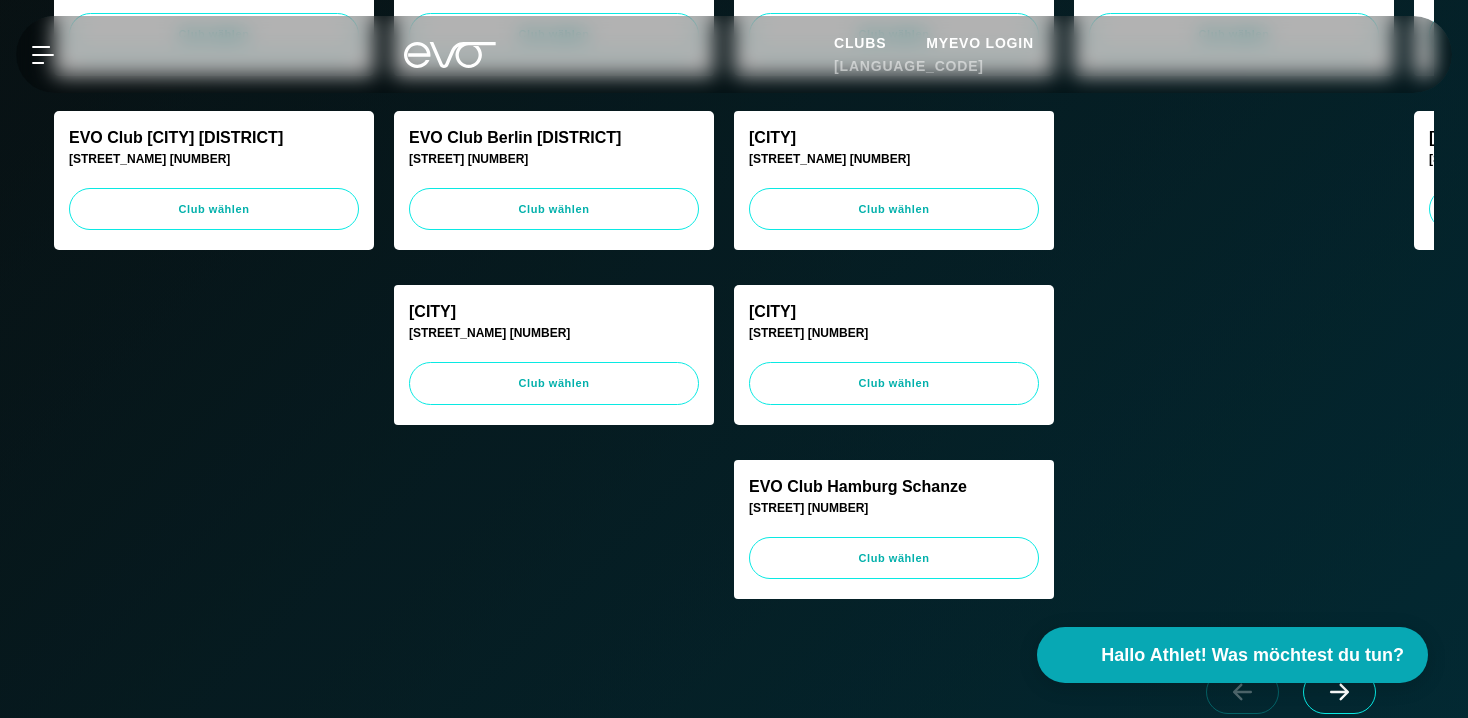 scroll, scrollTop: 699, scrollLeft: 0, axis: vertical 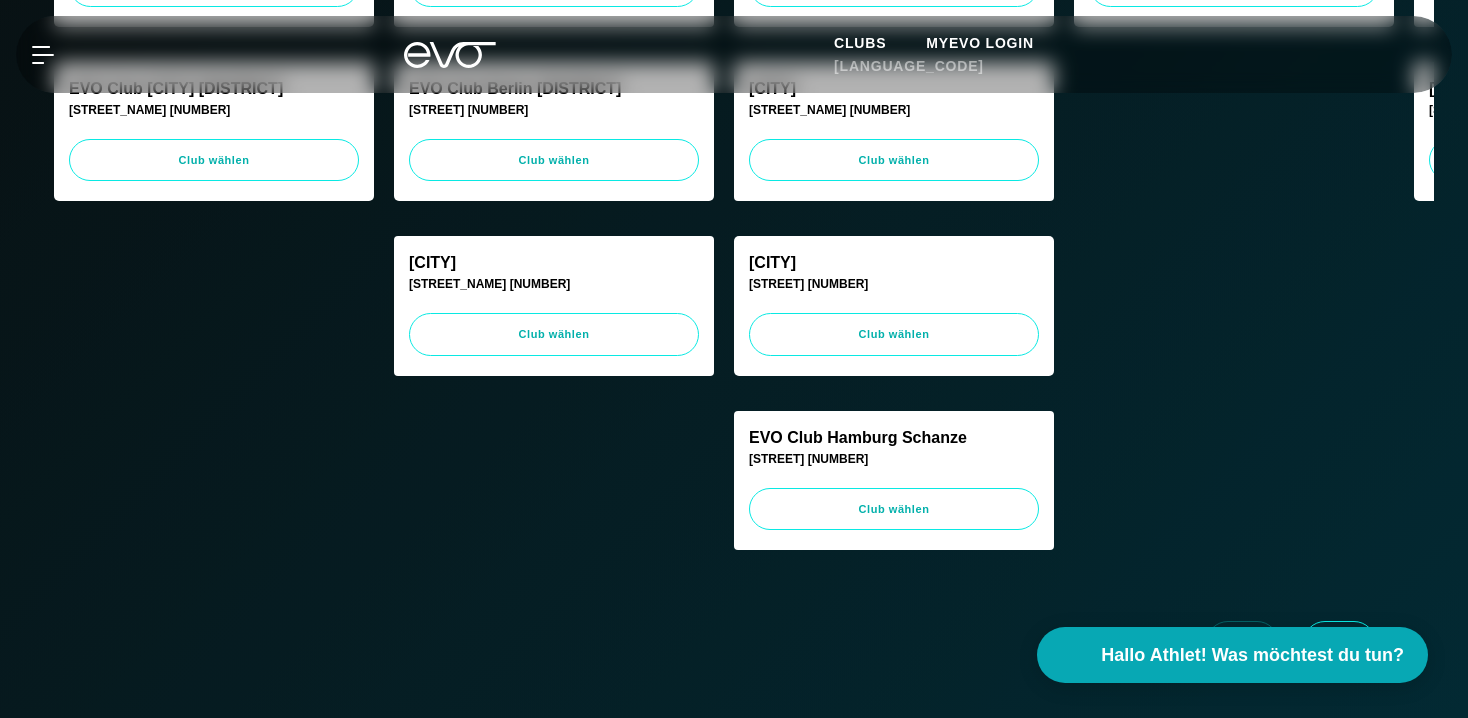click on "EVO Club Berlin Rosenthaler Platz Torstraße 125 Choose club" at bounding box center (214, 132) 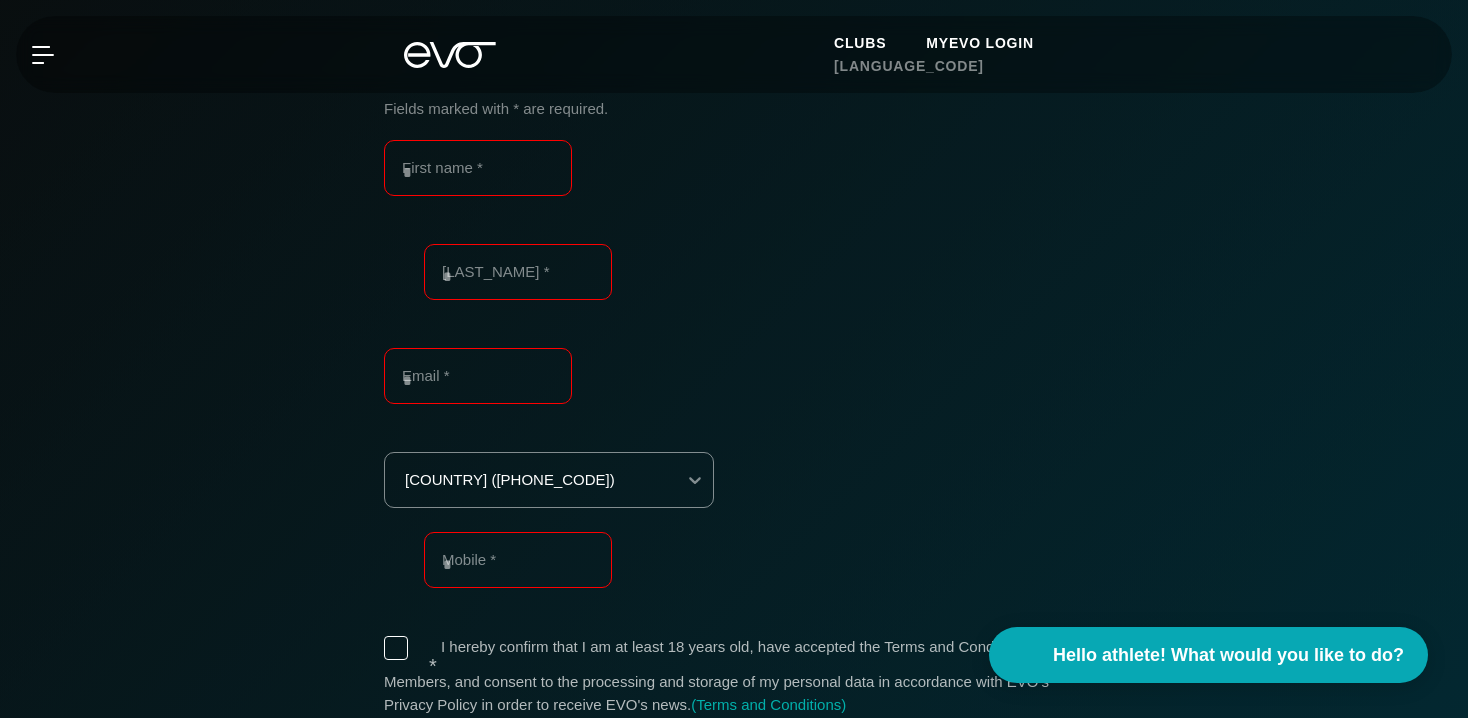 scroll, scrollTop: 392, scrollLeft: 0, axis: vertical 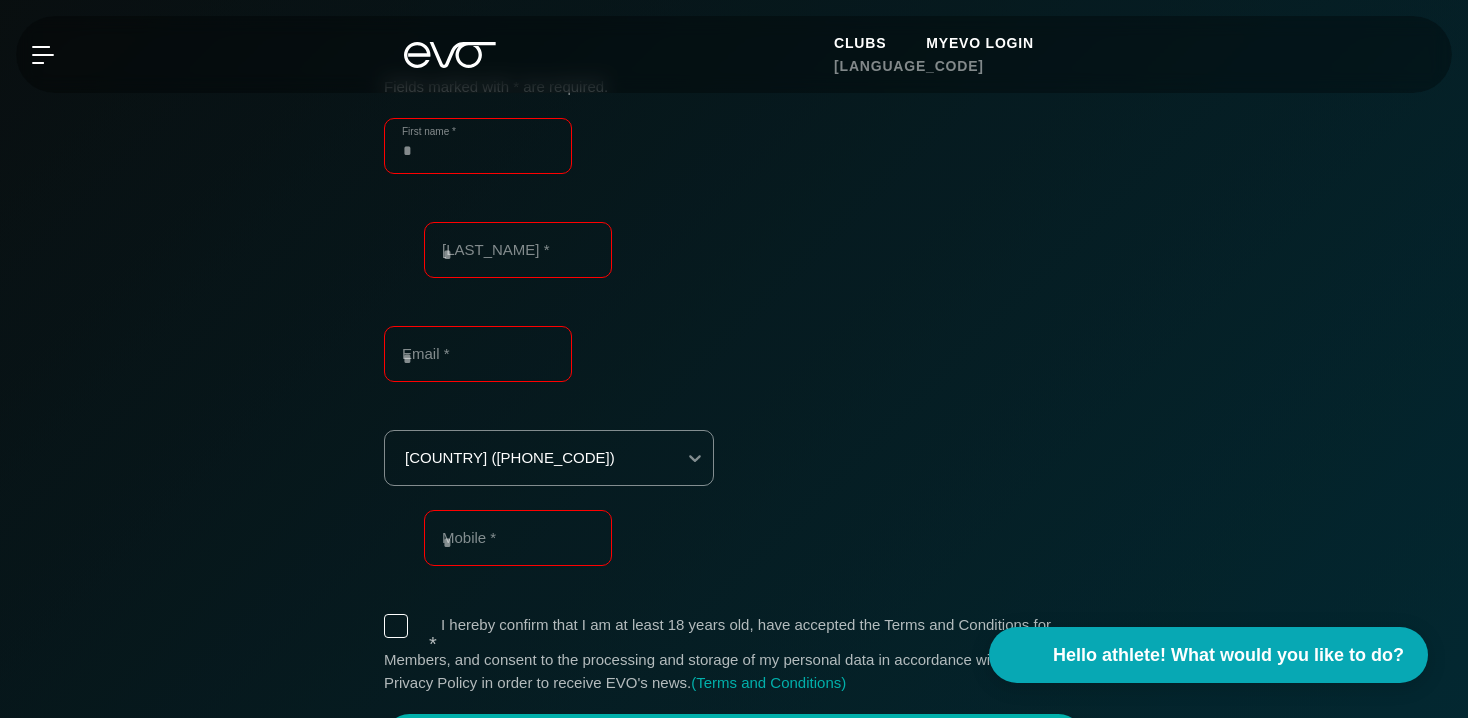 click on "First name *" at bounding box center [478, 146] 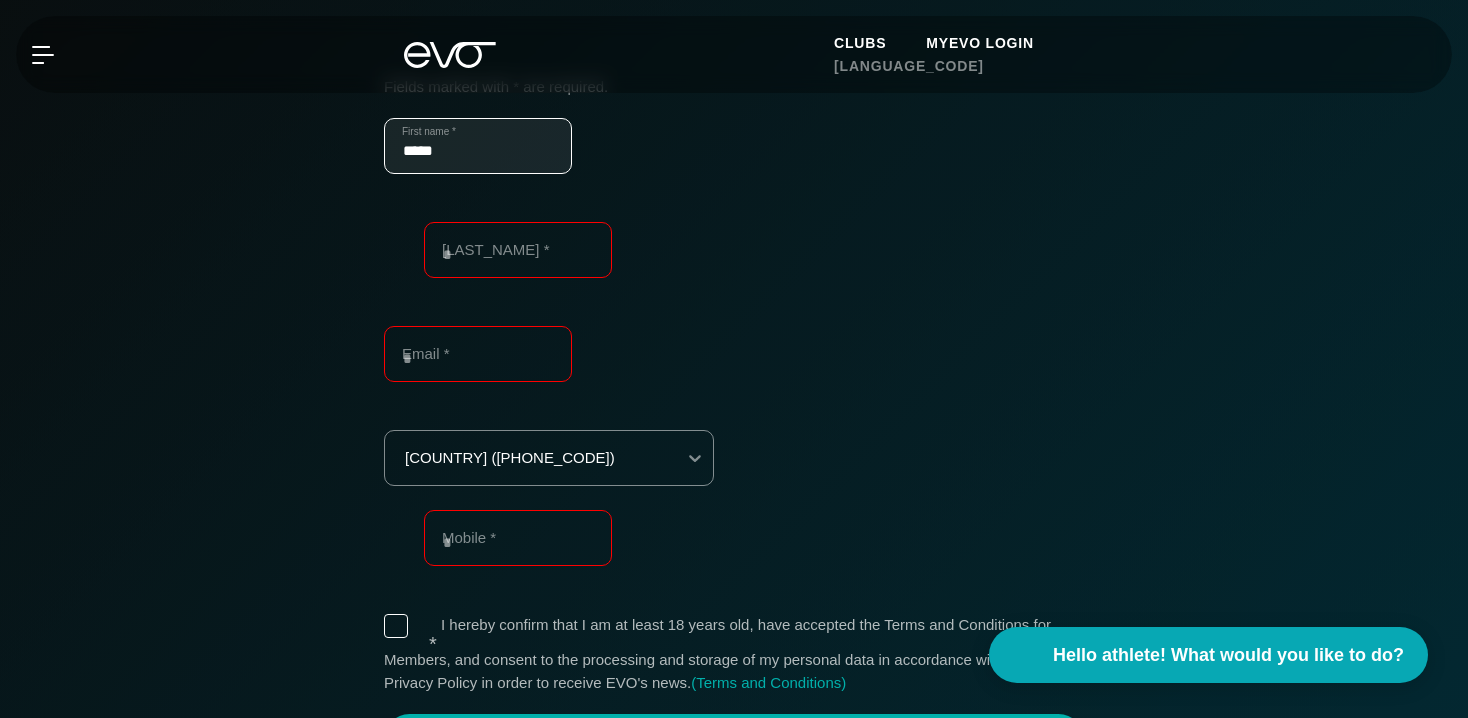 type on "*****" 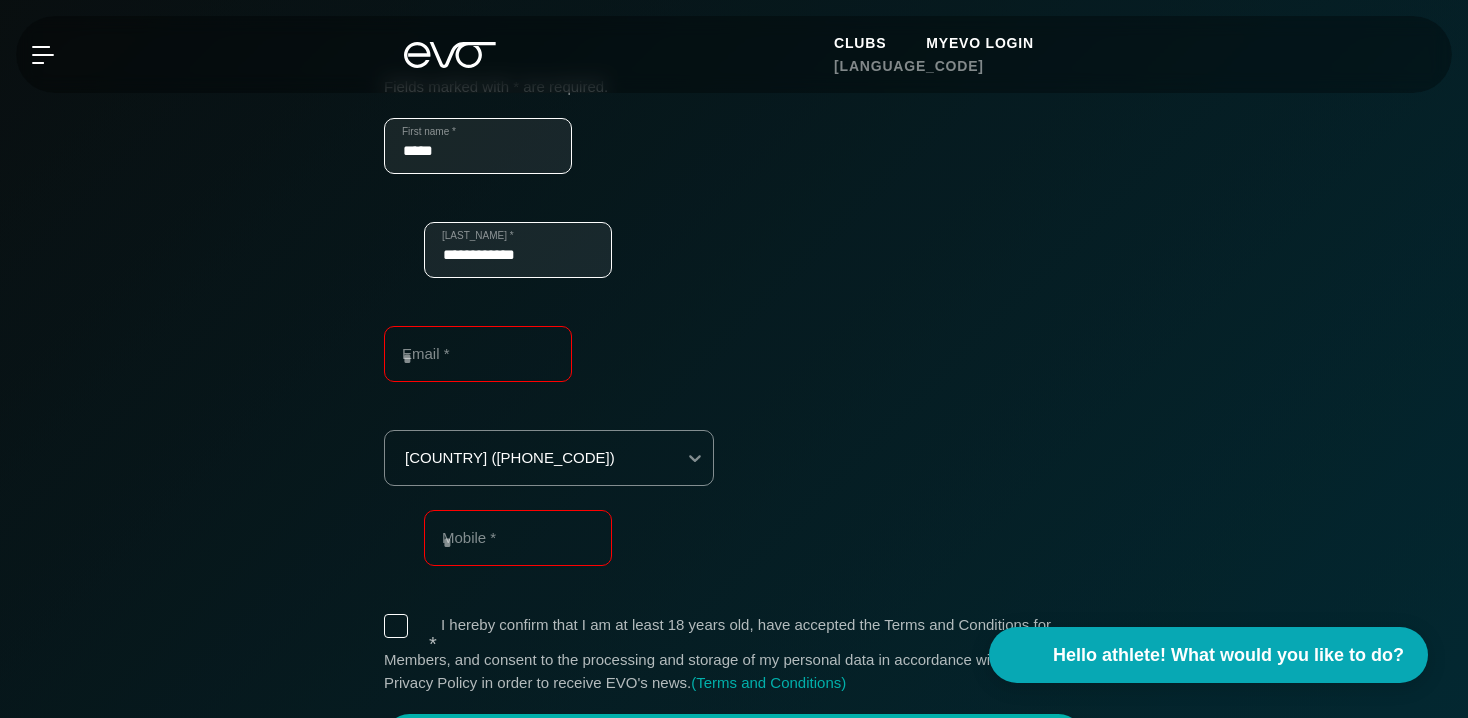 type on "**********" 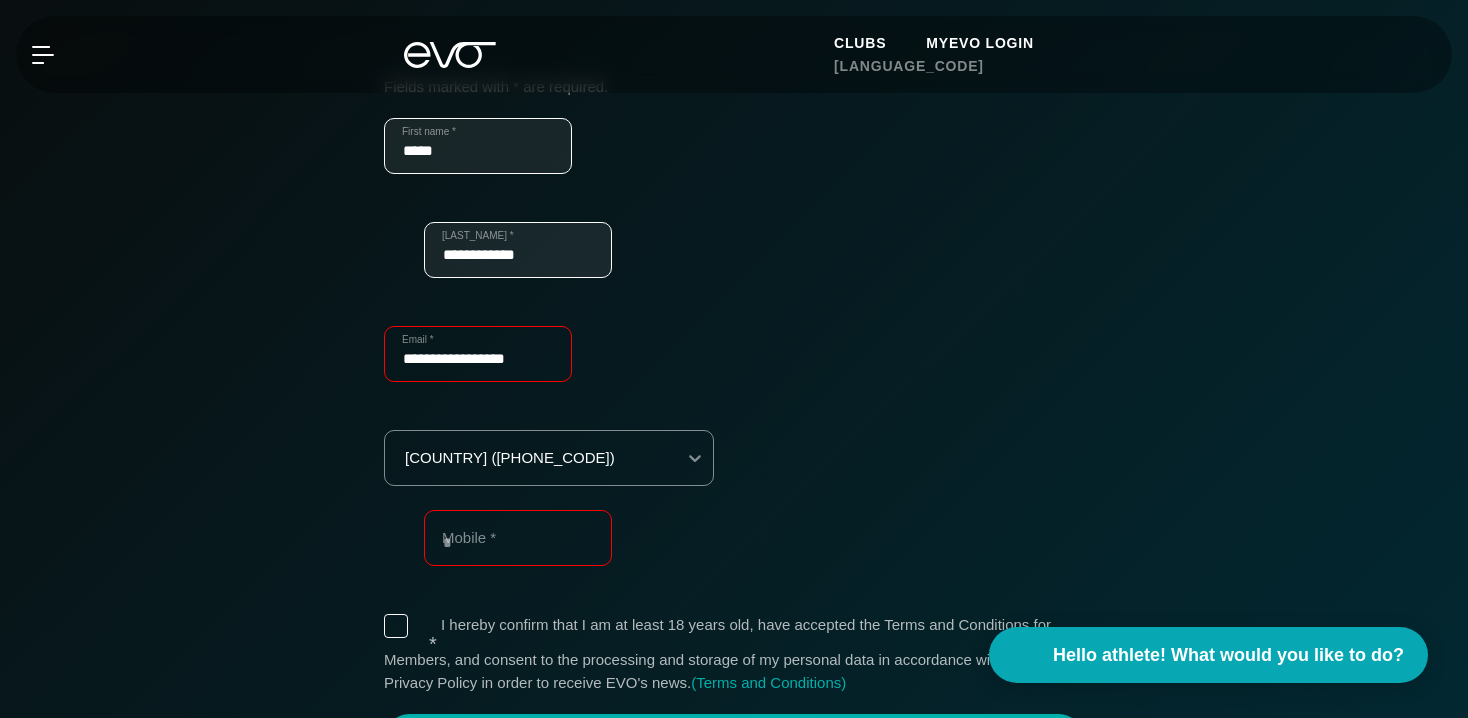 type on "**********" 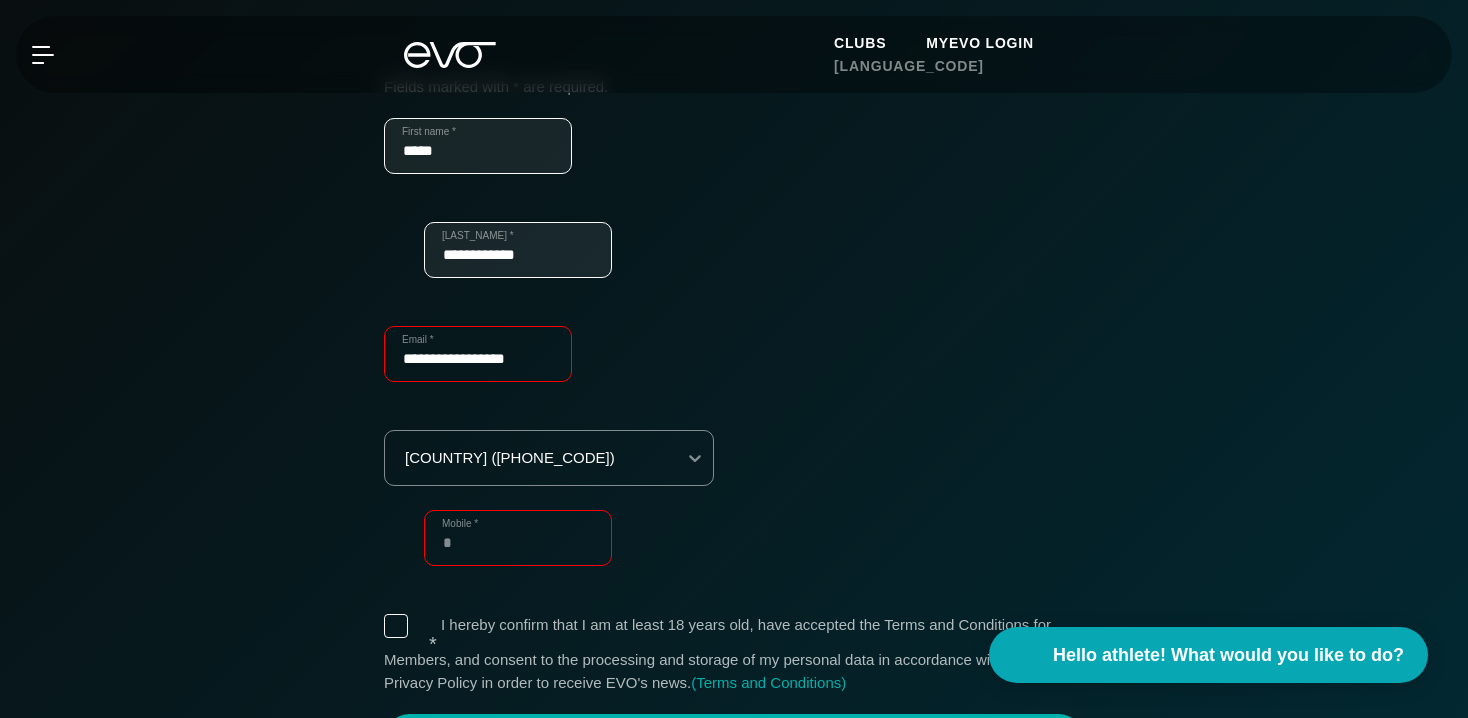 click on "Mobile *" at bounding box center (518, 538) 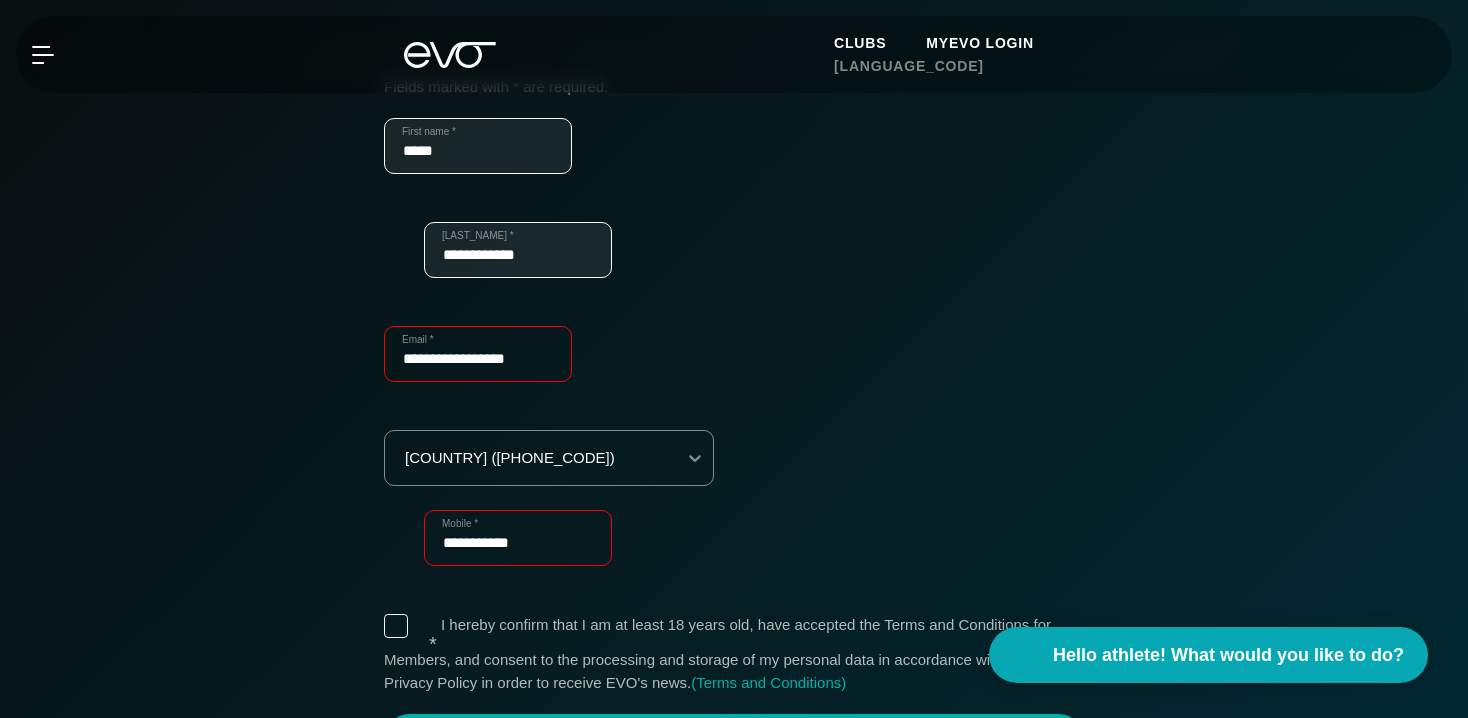 scroll, scrollTop: 588, scrollLeft: 0, axis: vertical 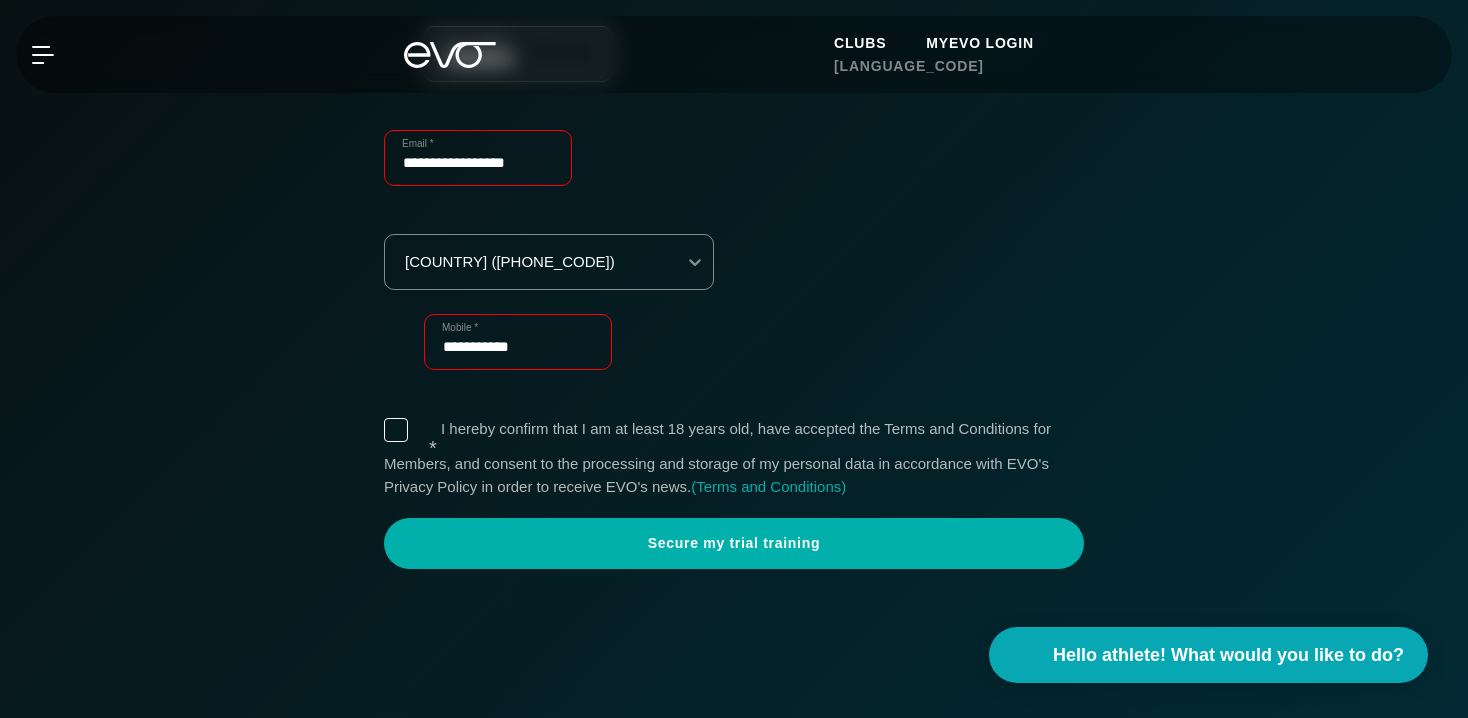type on "**********" 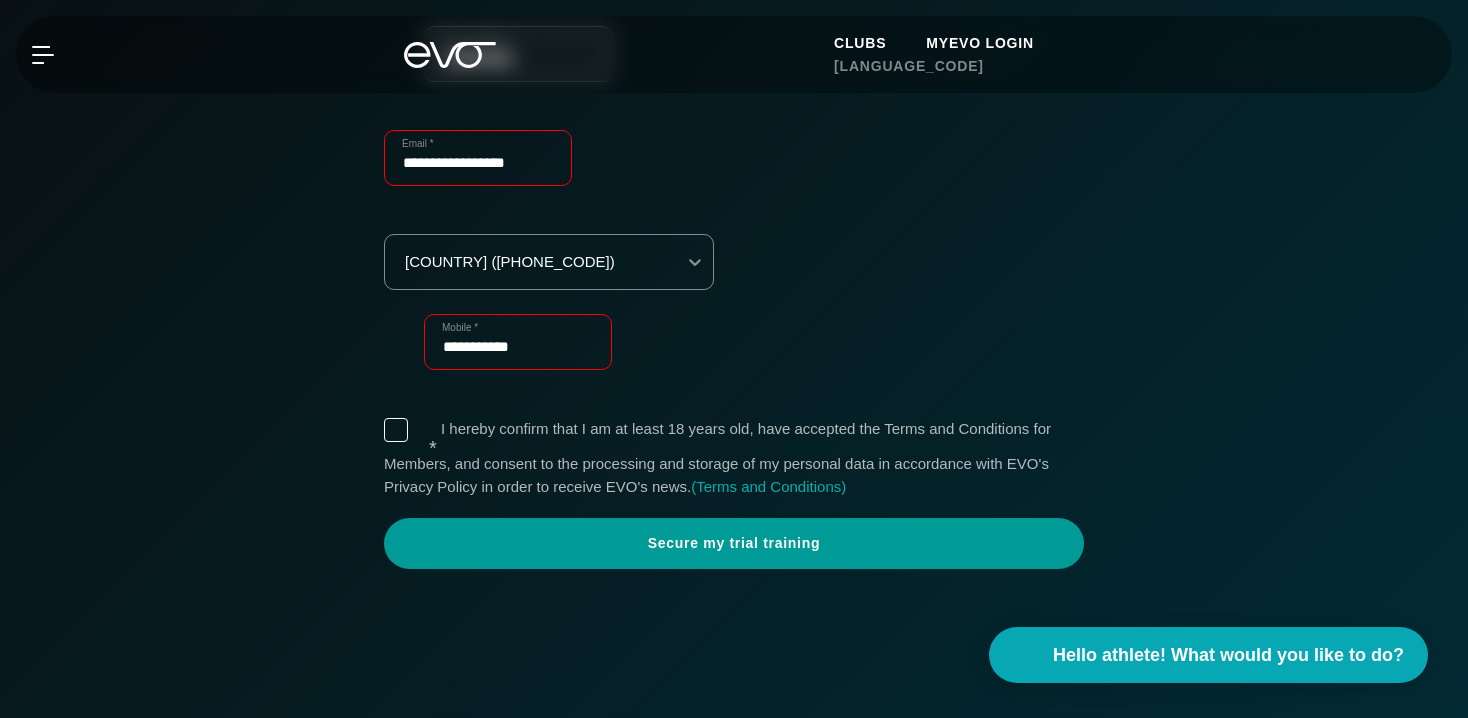 click on "Secure my trial training" at bounding box center (734, 543) 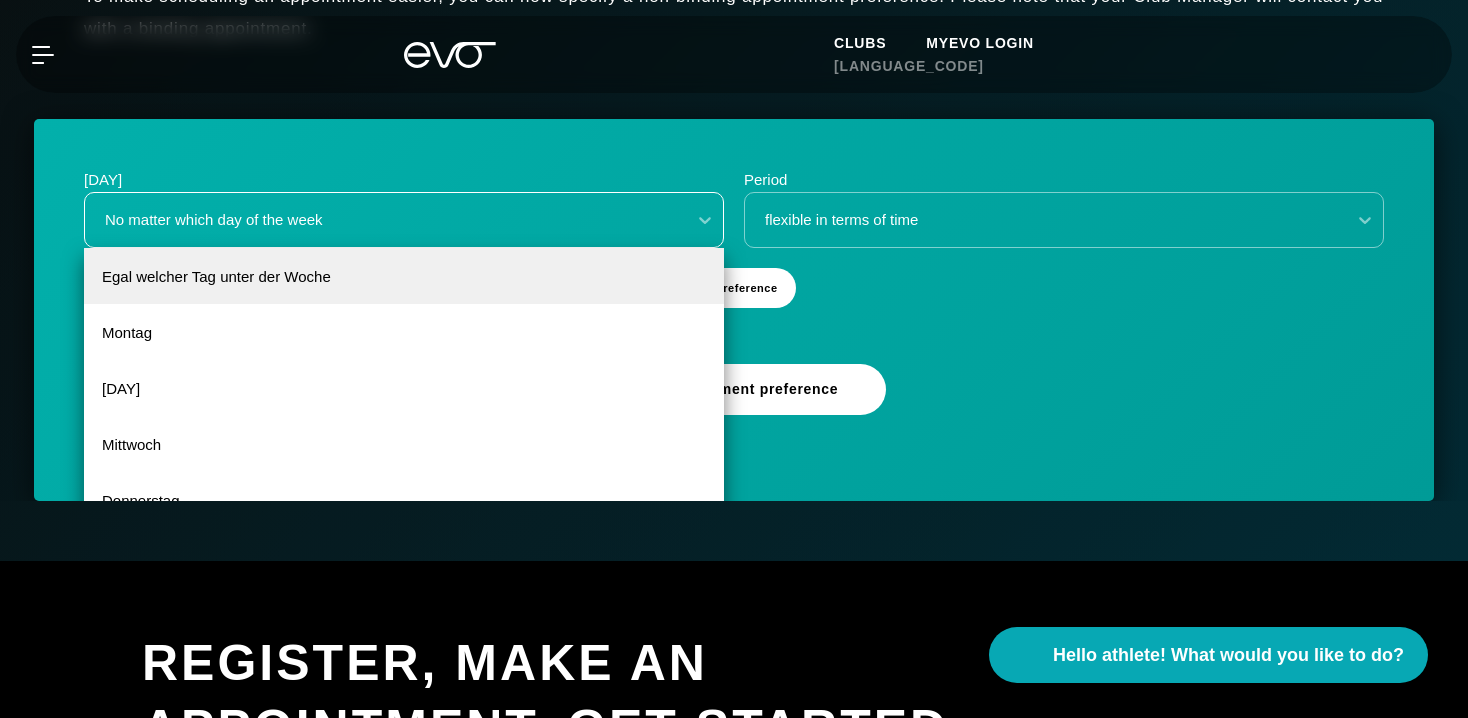 click on "Egal welcher Tag unter der Woche, 1 of 6. 6 results available. Use Up and Down to choose options, press Enter to select the currently focused option, press Escape to exit the menu, press Tab to select the option and exit the menu. No matter which day of the week Egal welcher Tag unter der Woche Montag Dienstag Mittwoch Donnerstag Freitag" at bounding box center [404, 220] 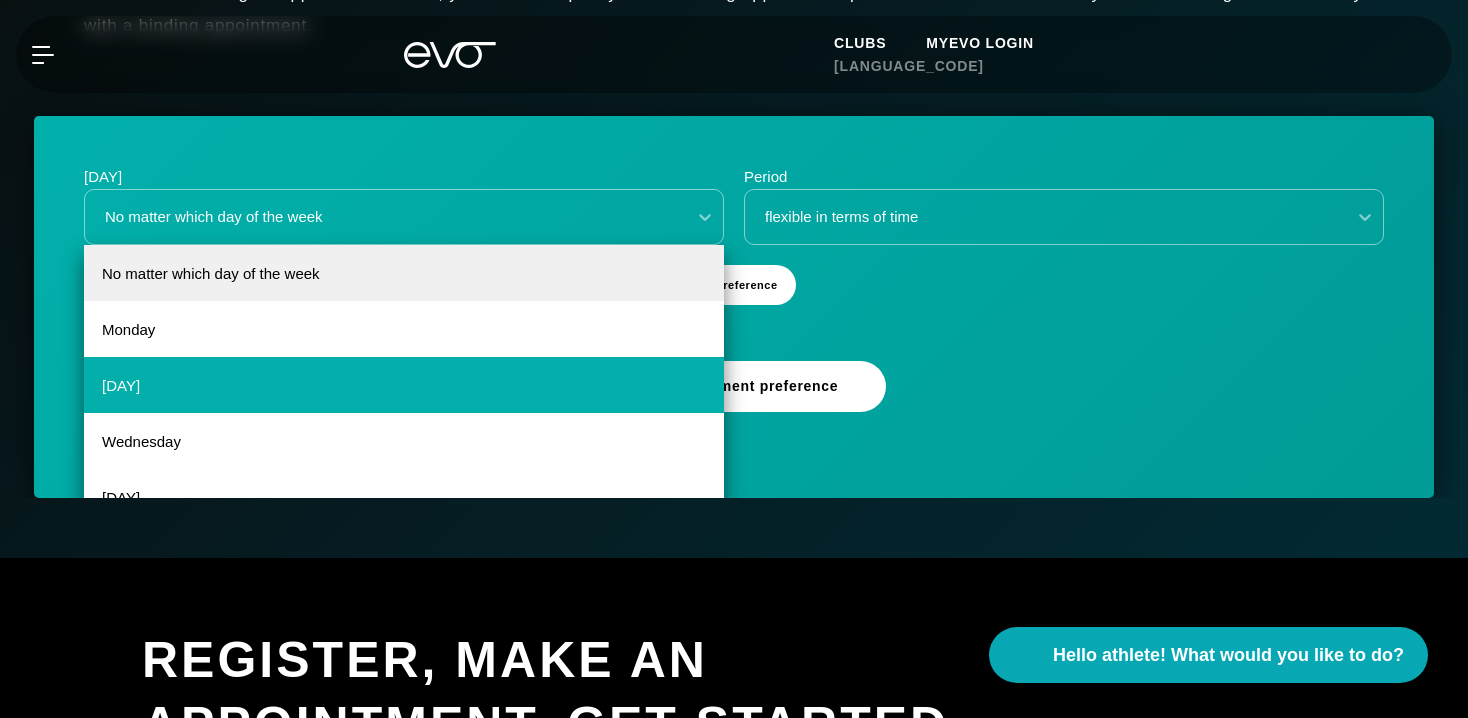 scroll, scrollTop: 36, scrollLeft: 0, axis: vertical 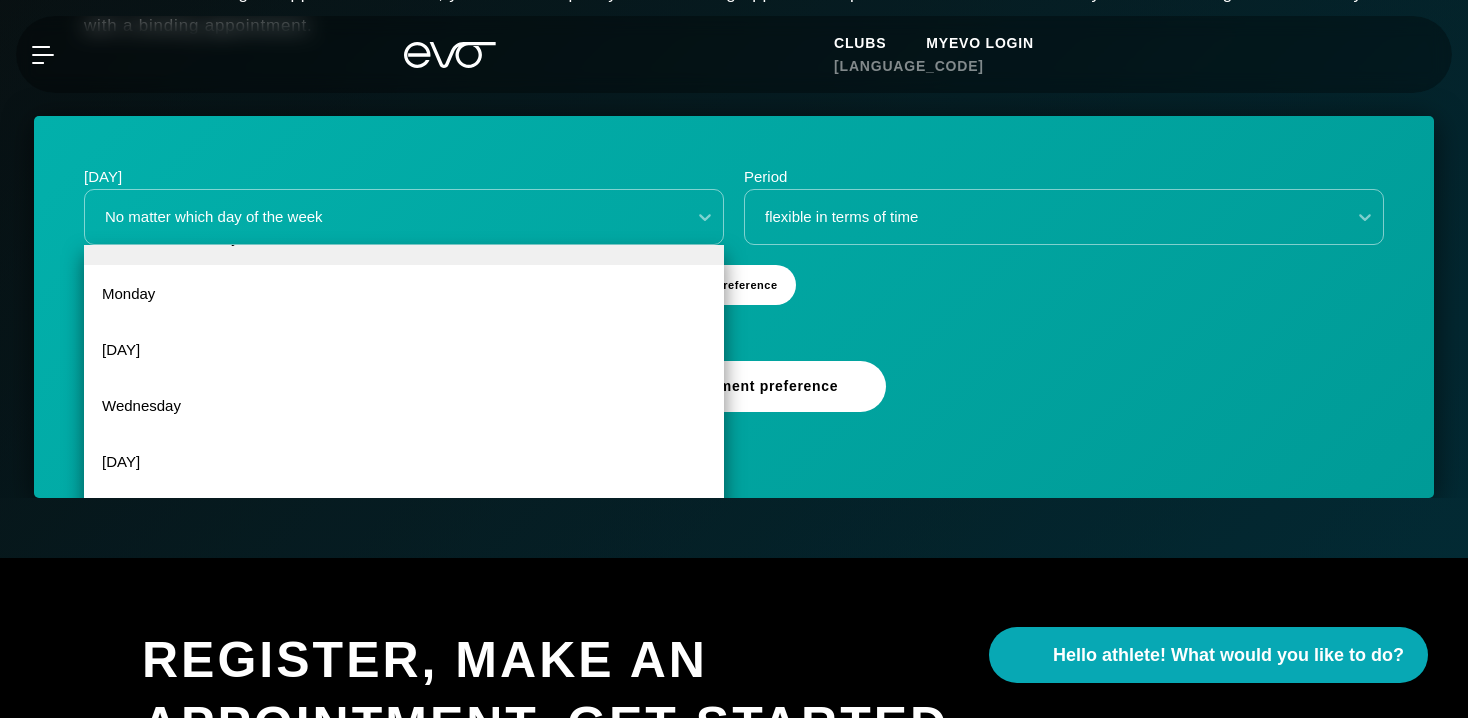 click on "day [DAY_OF_WEEK], [DAY] of [MONTH]. [NUMBER] results available. Use Up and Down to choose options, press Enter to select the currently focused option, press Escape to exit the menu, press Tab to select the option and exit the menu. No matter which day of the week No matter which day of the week [DAY_OF_WEEK] [DAY_OF_WEEK] [DAY_OF_WEEK] [DAY_OF_WEEK] [DAY_OF_WEEK] Period flexible in terms of time + Add preference Send appointment preference" at bounding box center (734, 307) 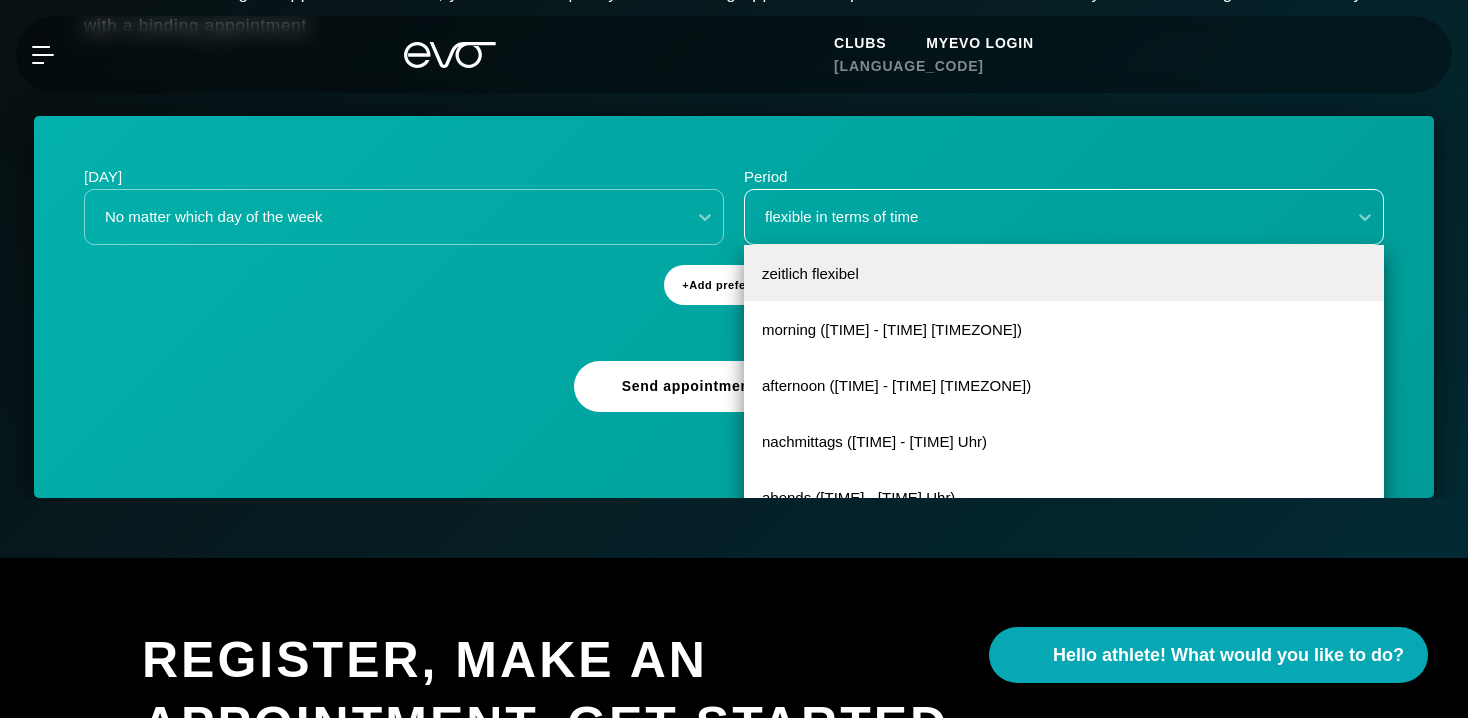 click on "flexible in terms of time" at bounding box center [841, 216] 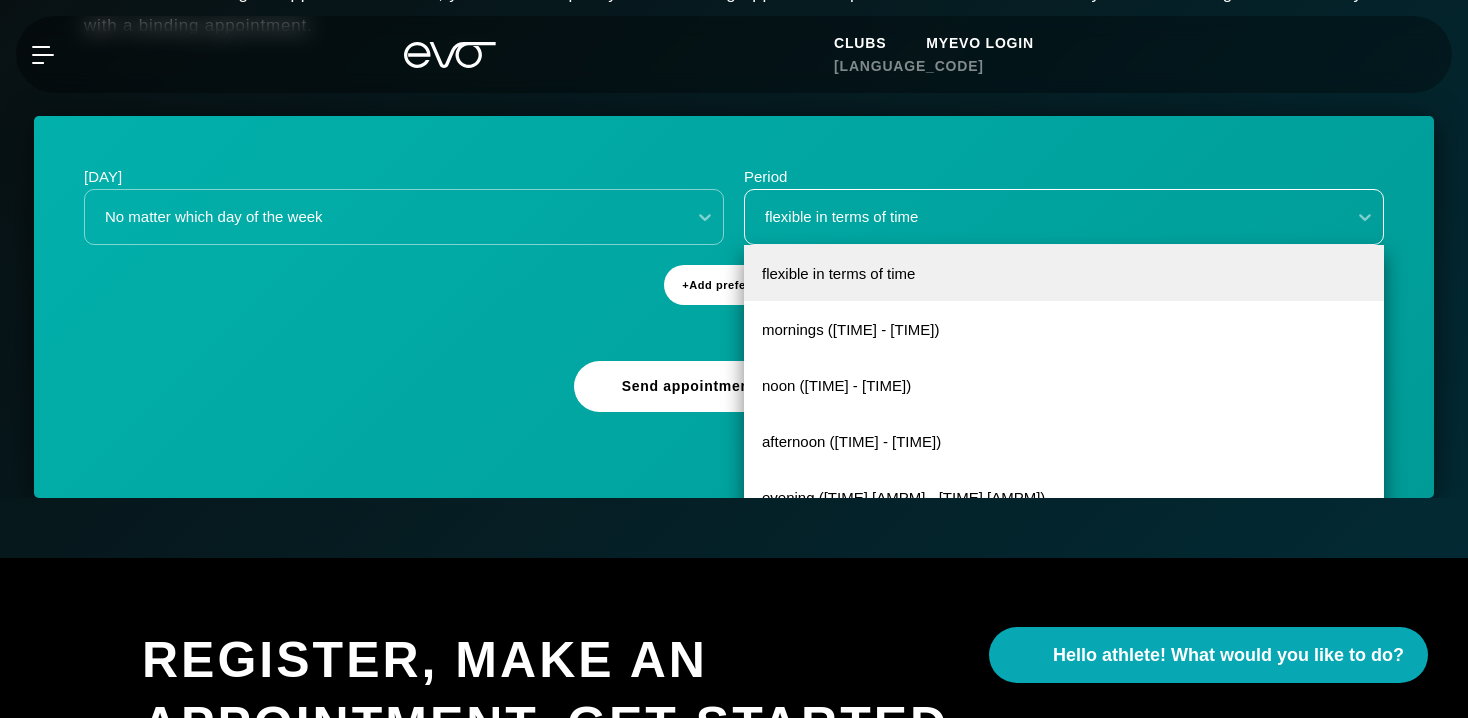 click on "flexible in terms of time" at bounding box center [841, 216] 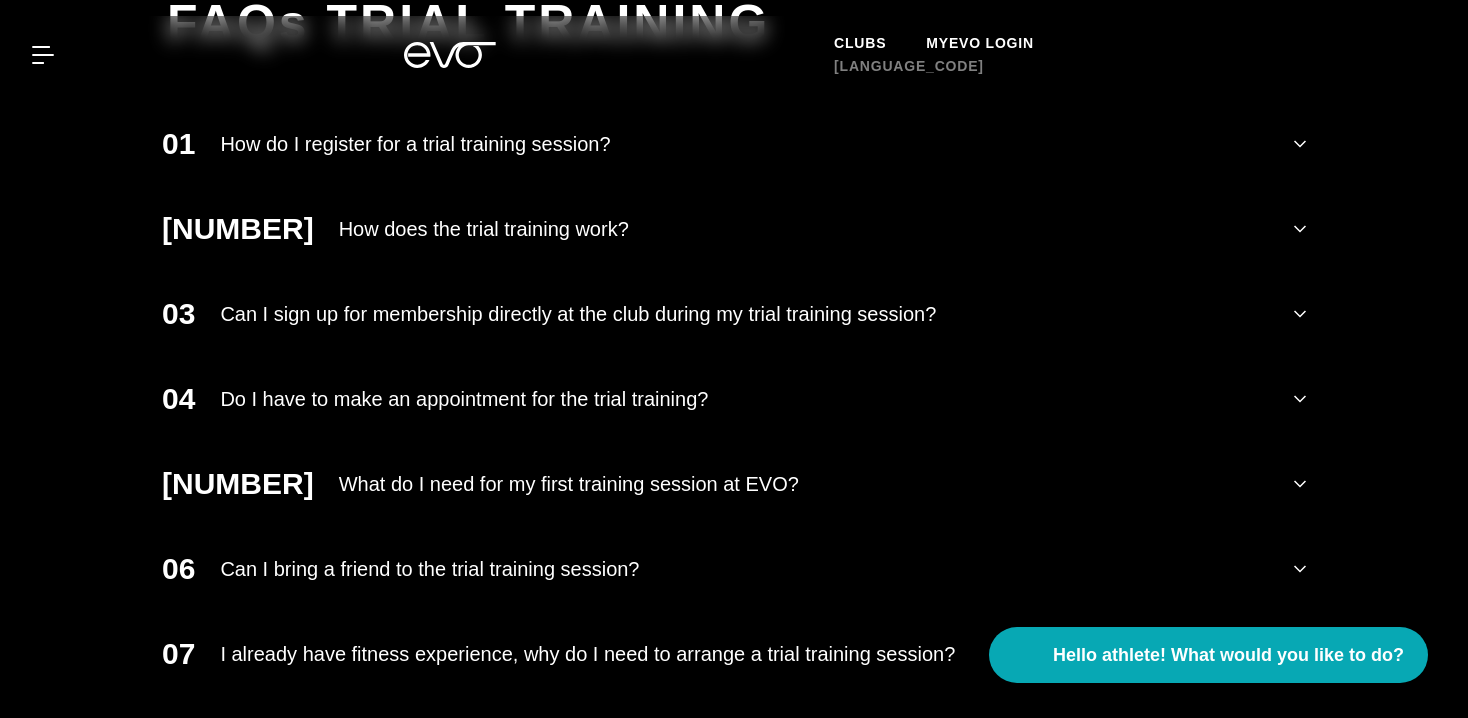 scroll, scrollTop: 1979, scrollLeft: 0, axis: vertical 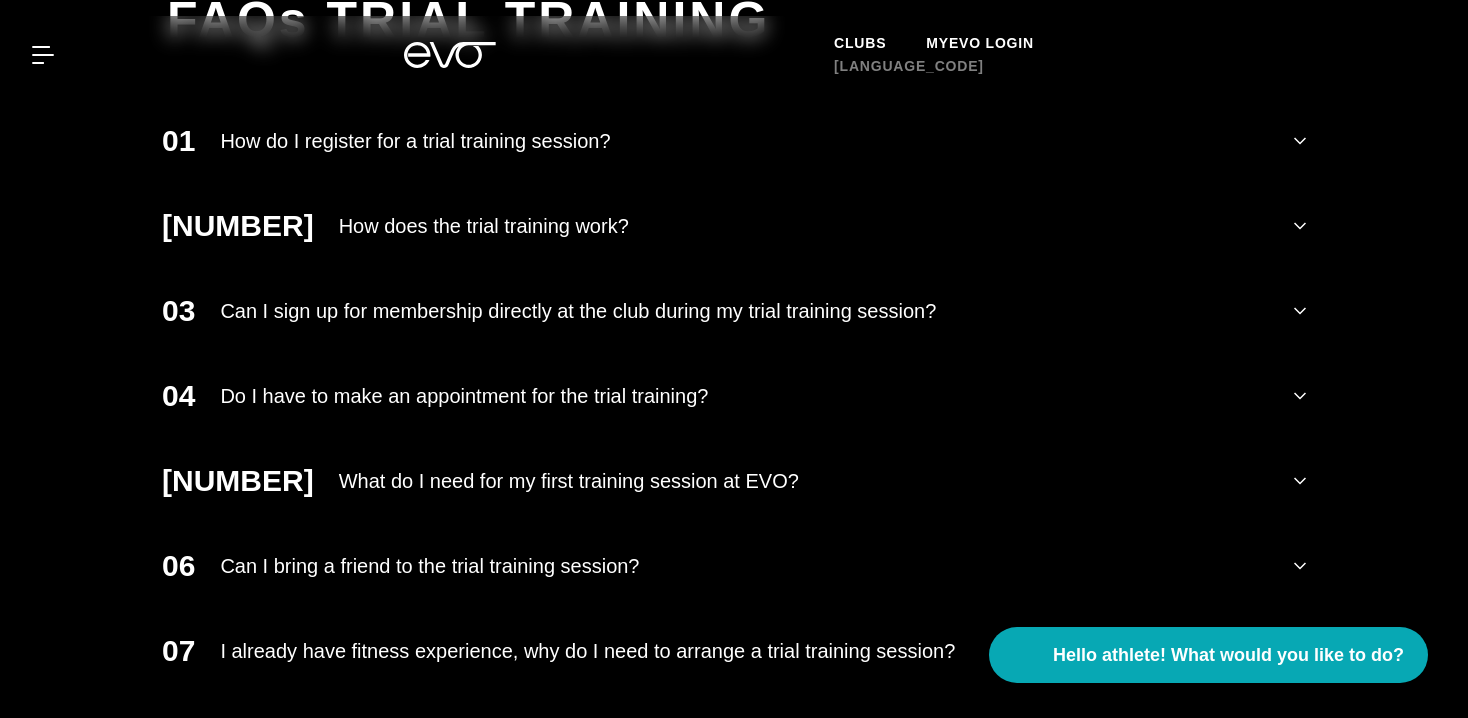 click on "Clubs  MYEVO LOGIN" at bounding box center [954, 43] 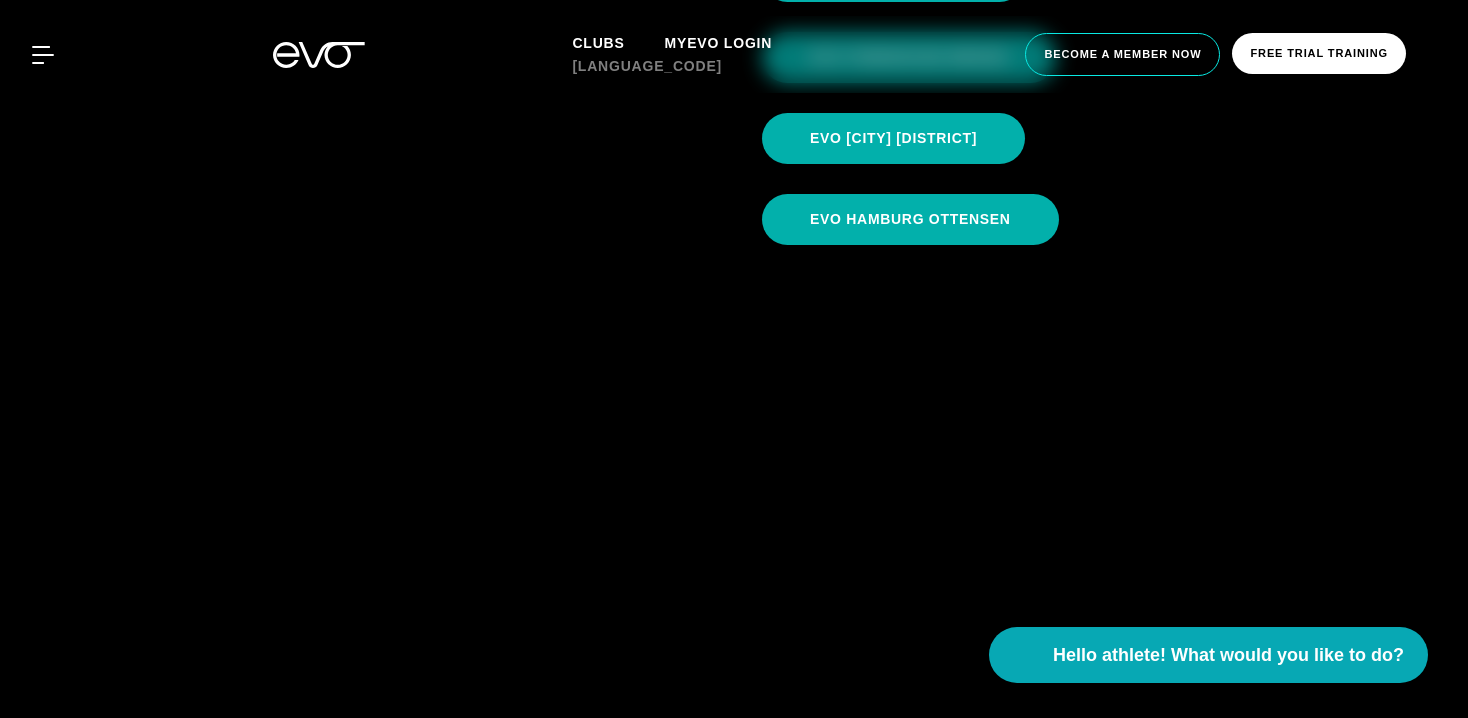 scroll, scrollTop: 998, scrollLeft: 0, axis: vertical 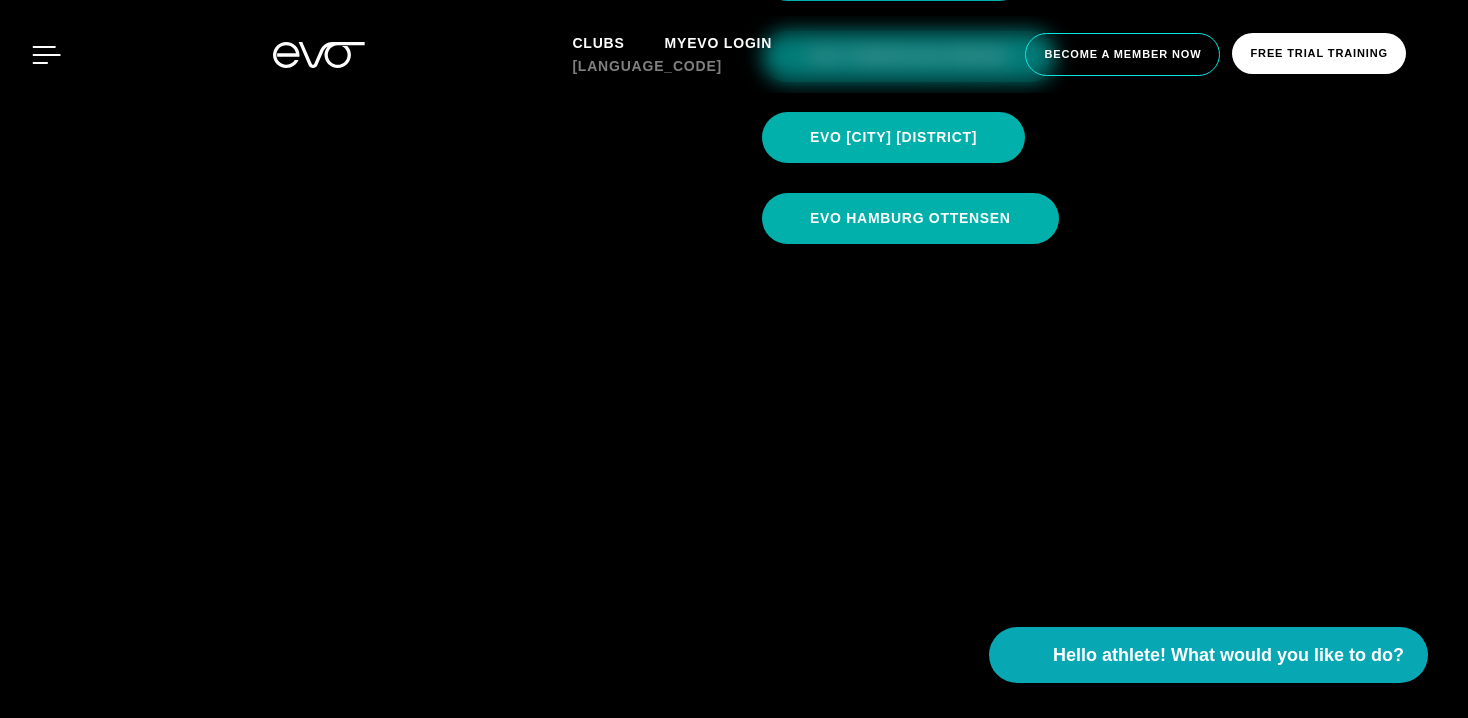 click at bounding box center (47, 55) 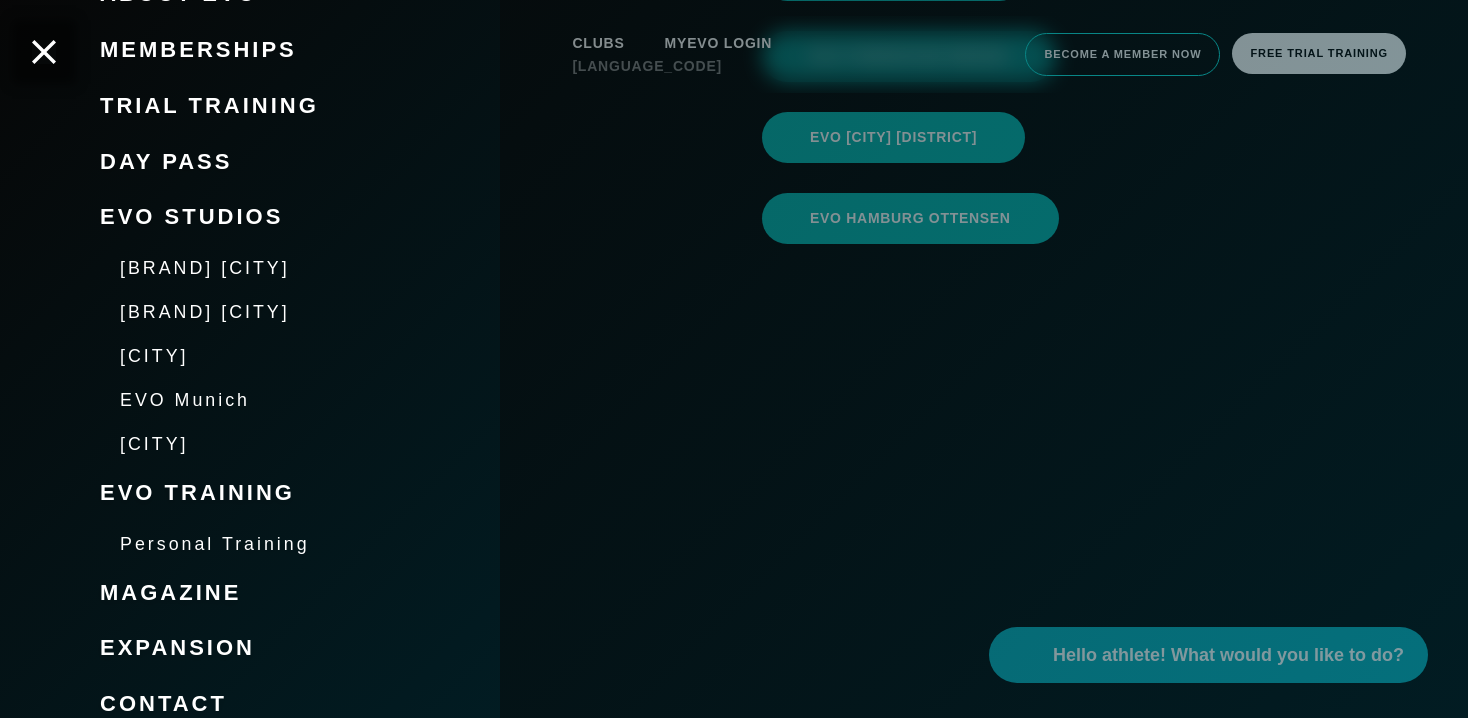 scroll, scrollTop: 182, scrollLeft: 0, axis: vertical 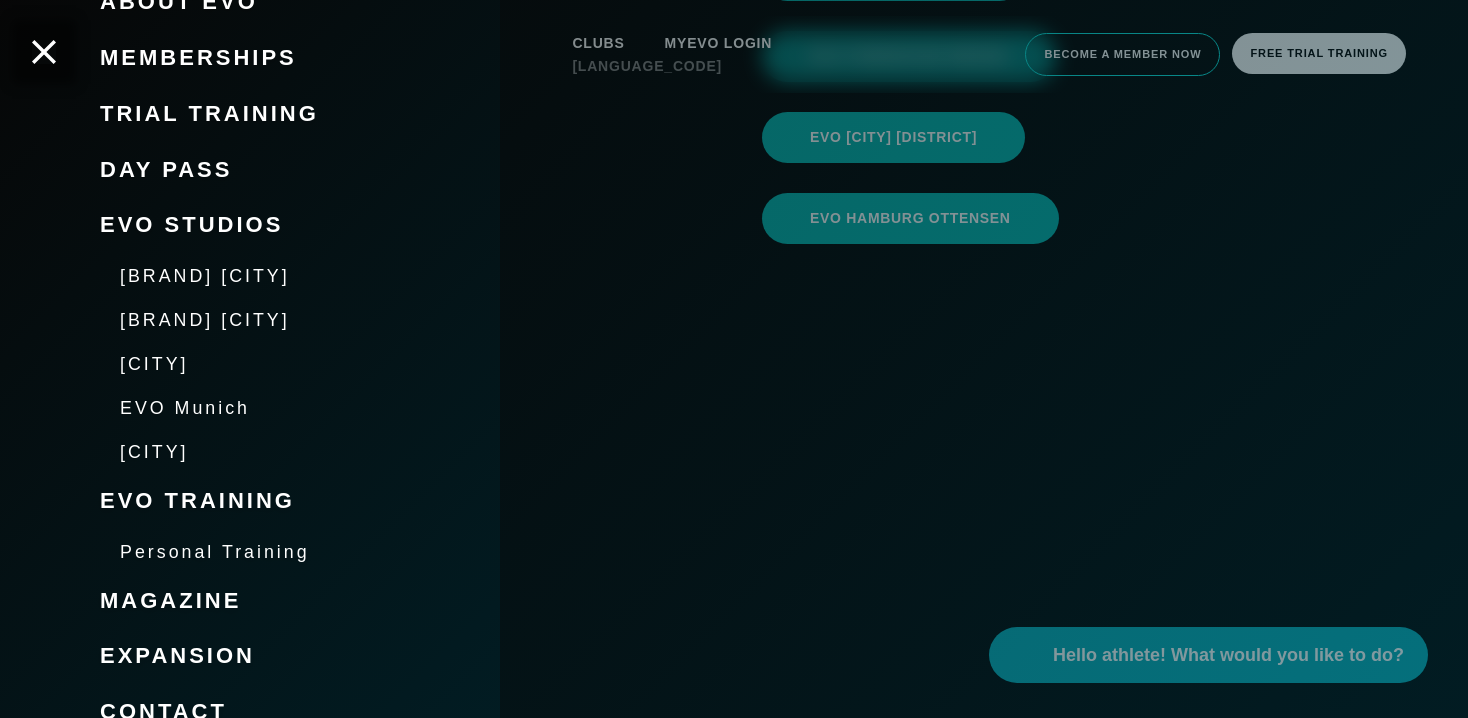 click on "[BRAND] [CITY]" at bounding box center (205, 320) 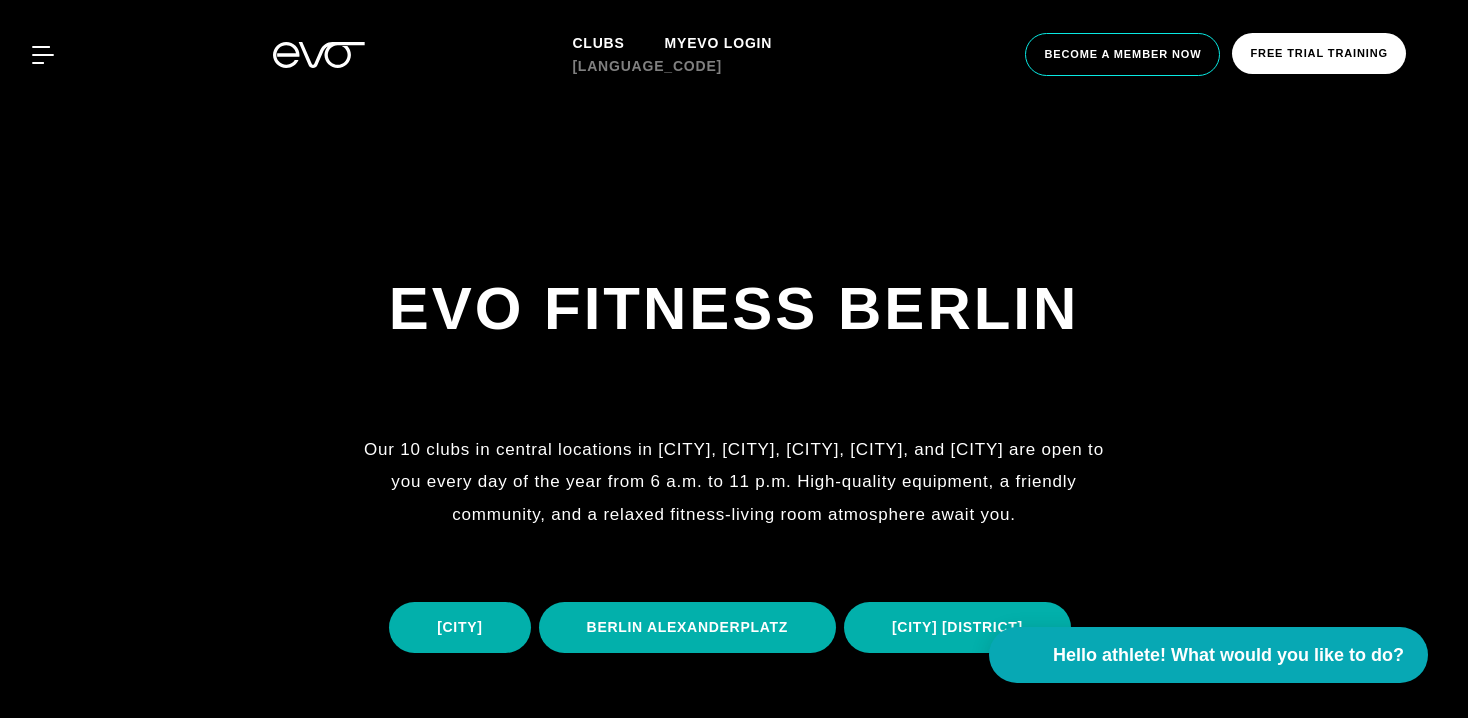scroll, scrollTop: 131, scrollLeft: 0, axis: vertical 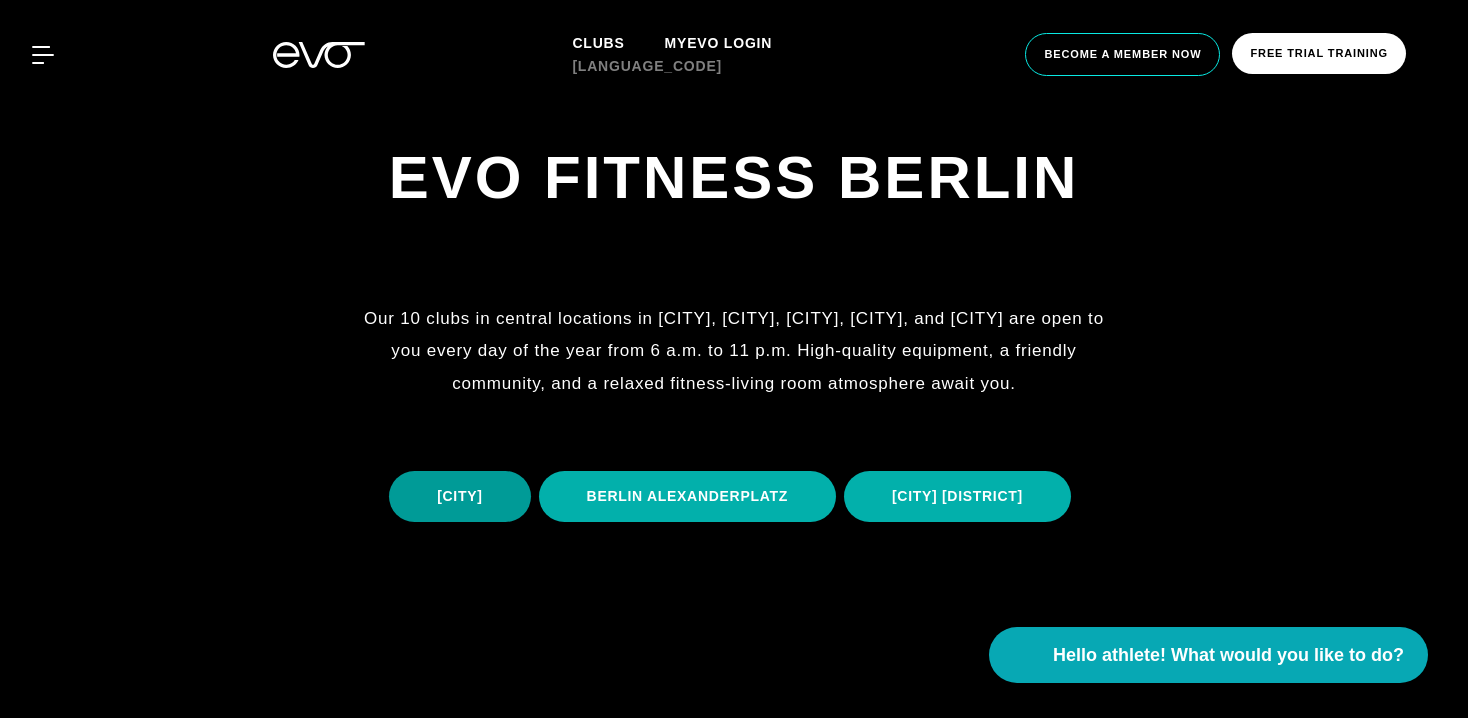 click on "[CITY]" at bounding box center [459, 496] 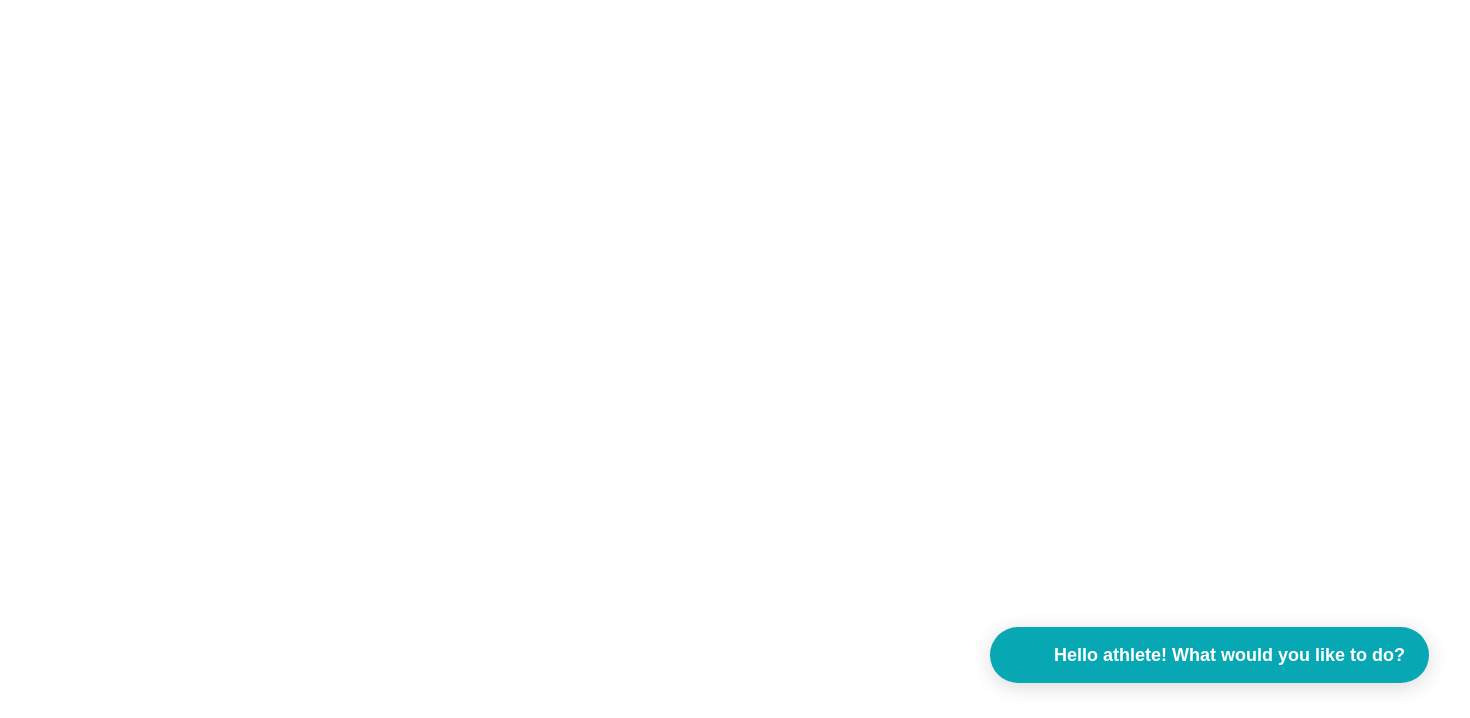 scroll, scrollTop: 0, scrollLeft: 0, axis: both 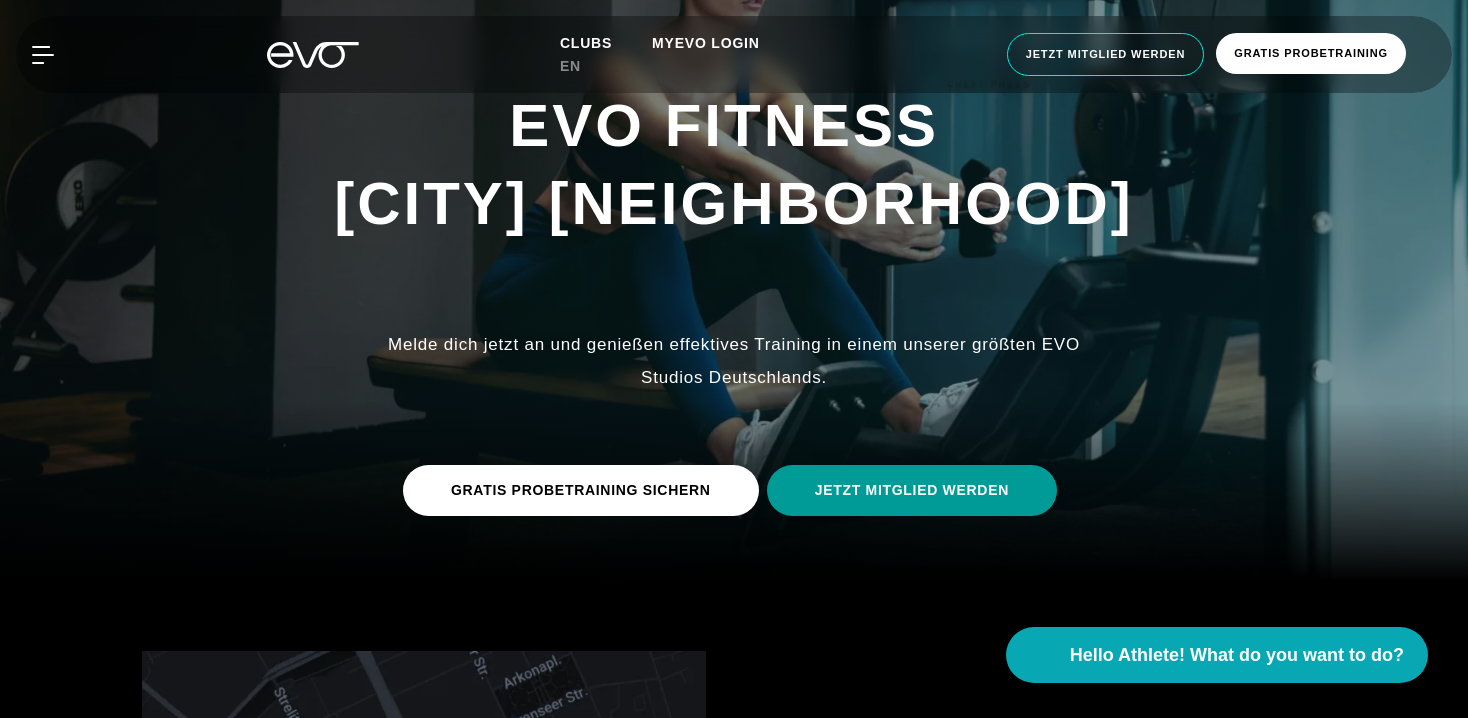 click on "JETZT MITGLIED WERDEN" at bounding box center (912, 490) 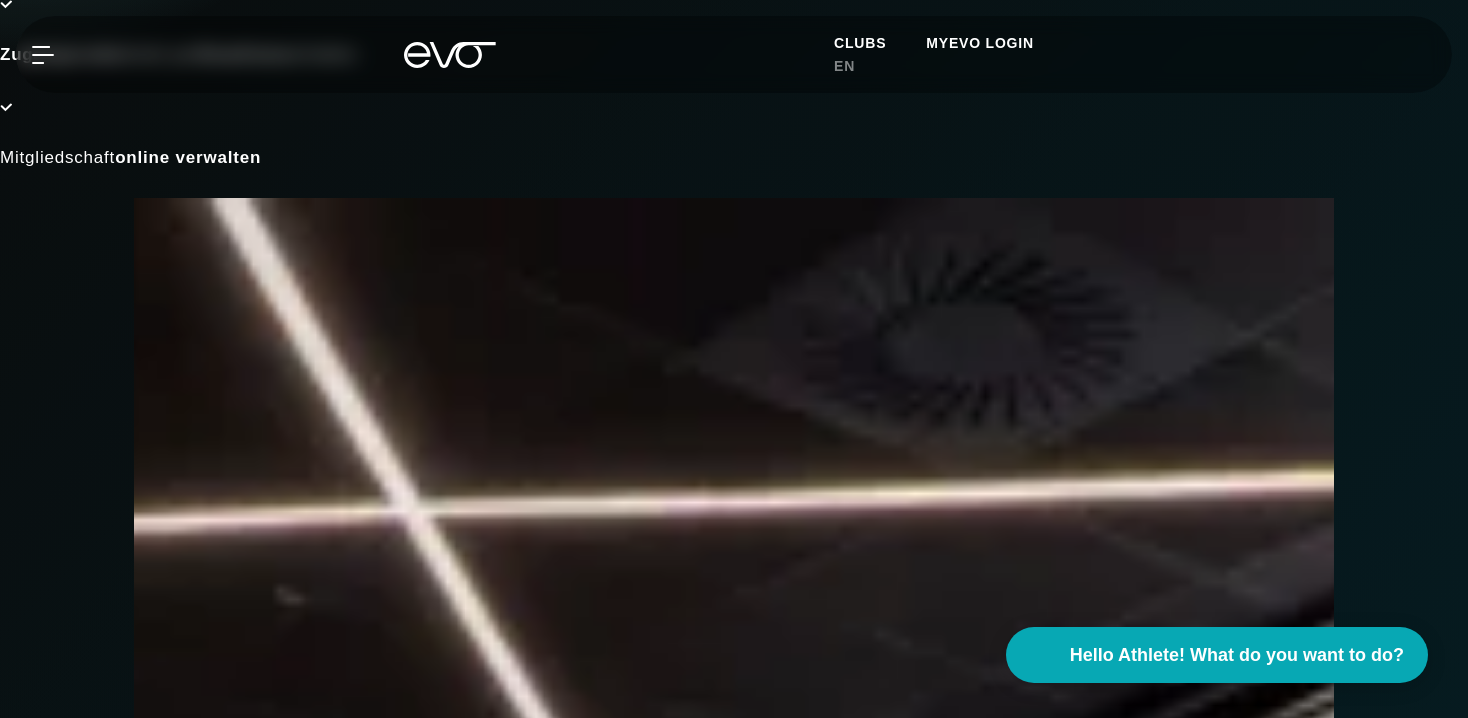 scroll, scrollTop: 0, scrollLeft: 0, axis: both 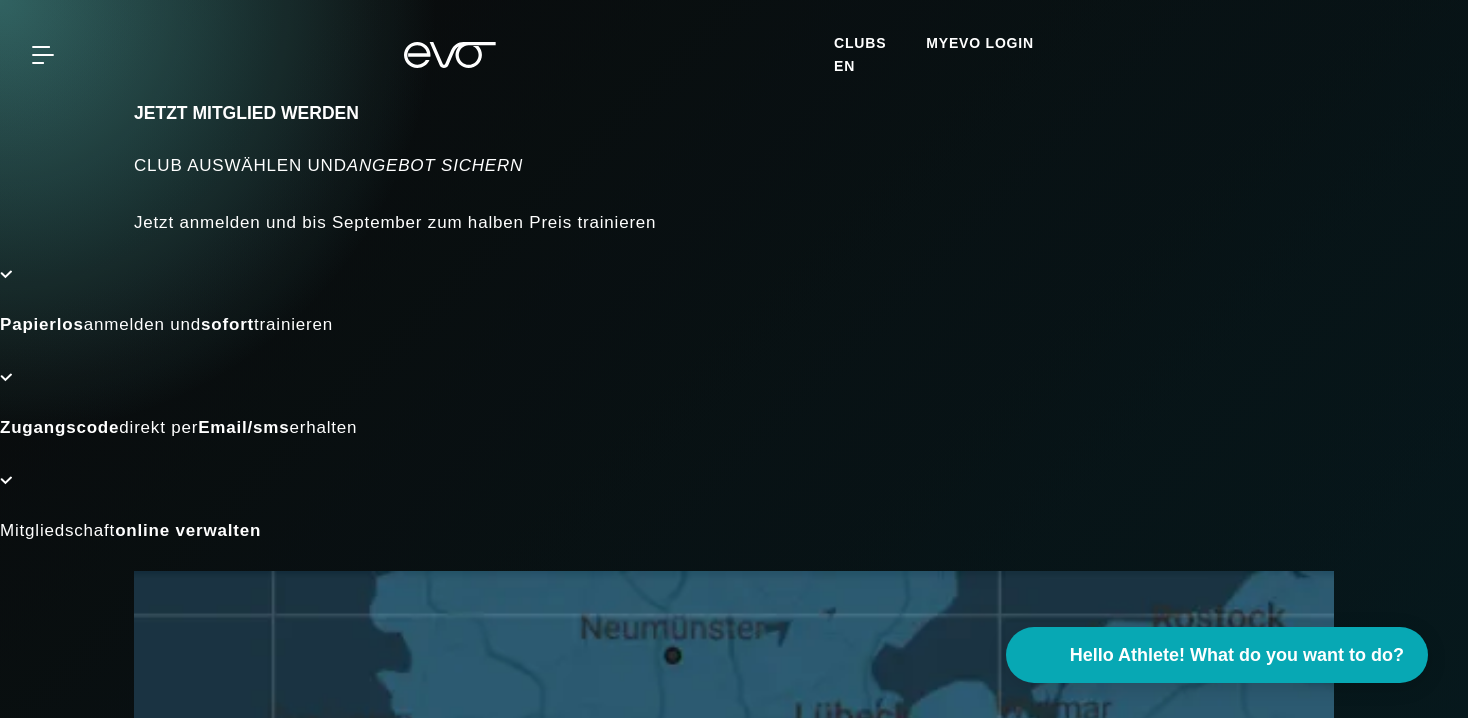 click on "[LANGUAGE_CODE]" at bounding box center (844, 66) 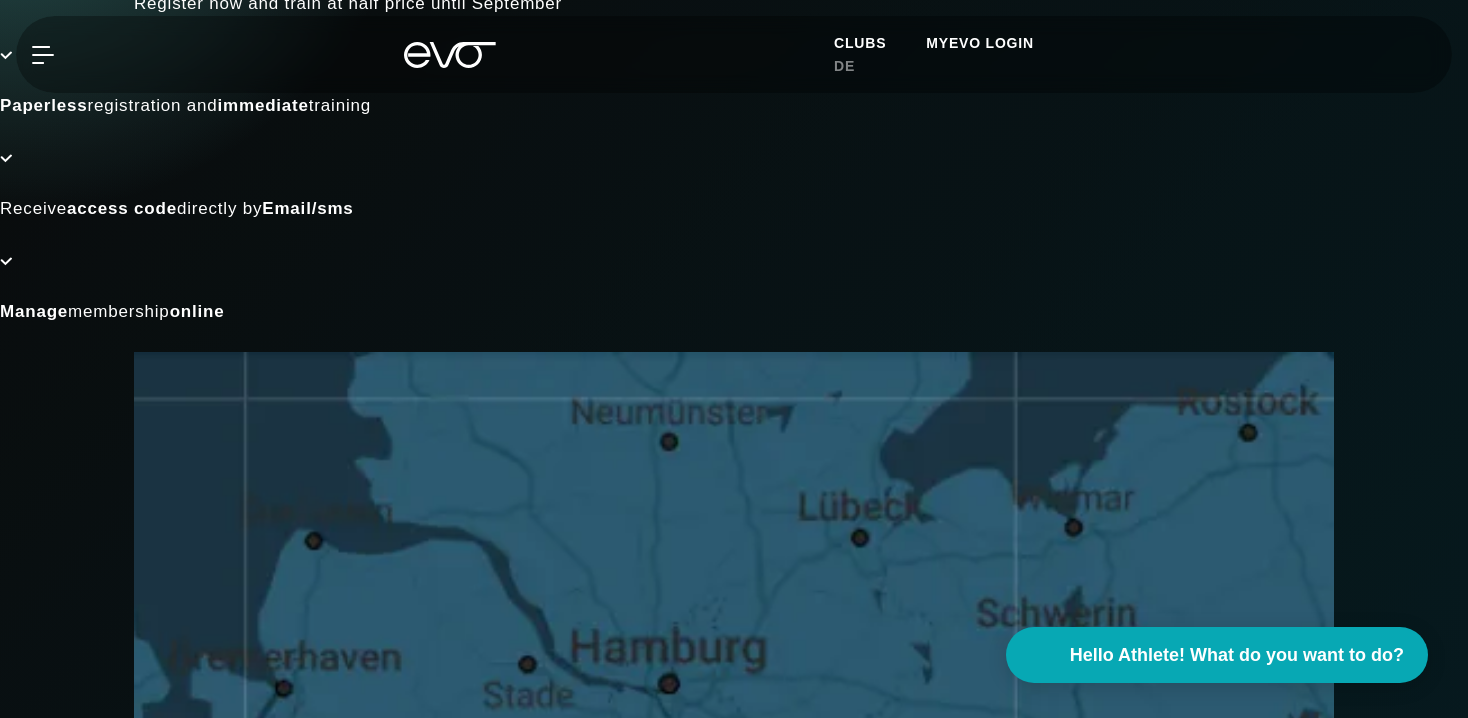 scroll, scrollTop: 220, scrollLeft: 0, axis: vertical 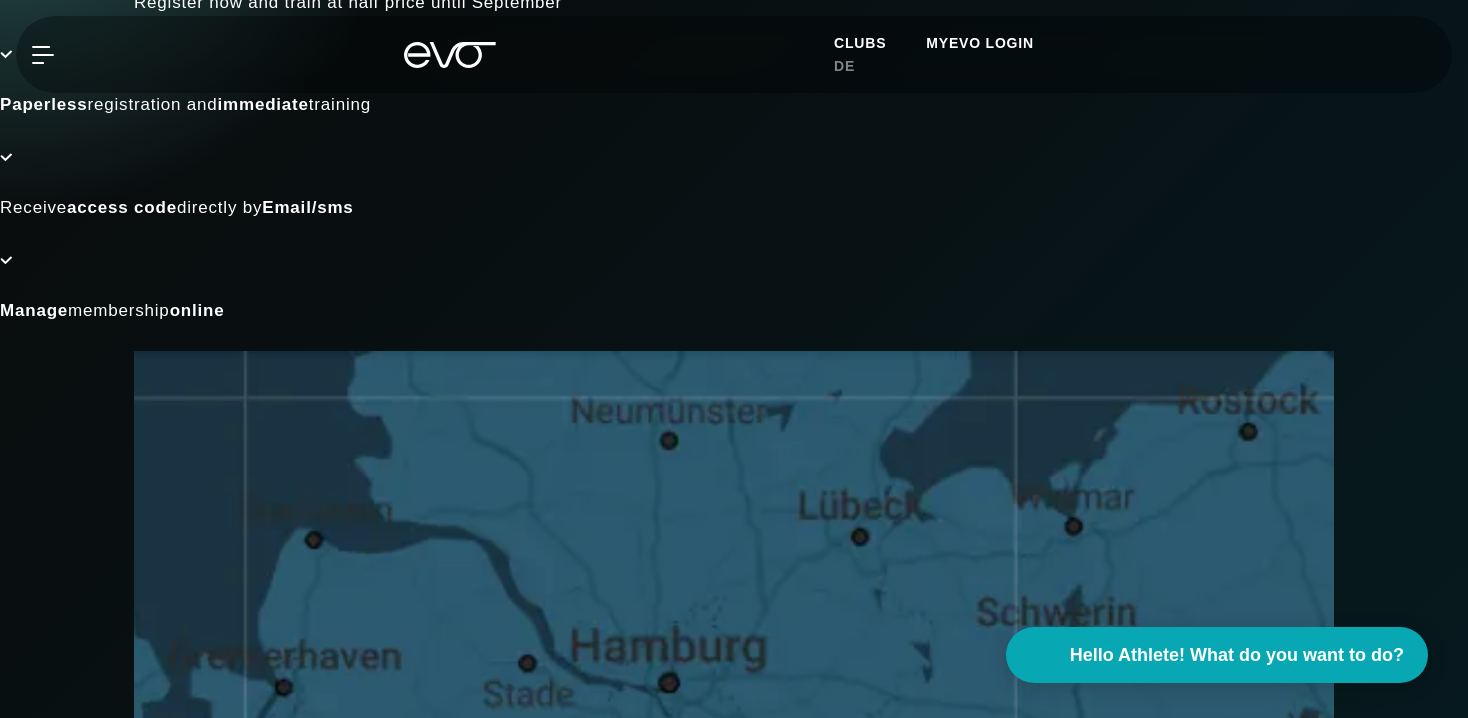 click on "[CITY]" at bounding box center (734, 544) 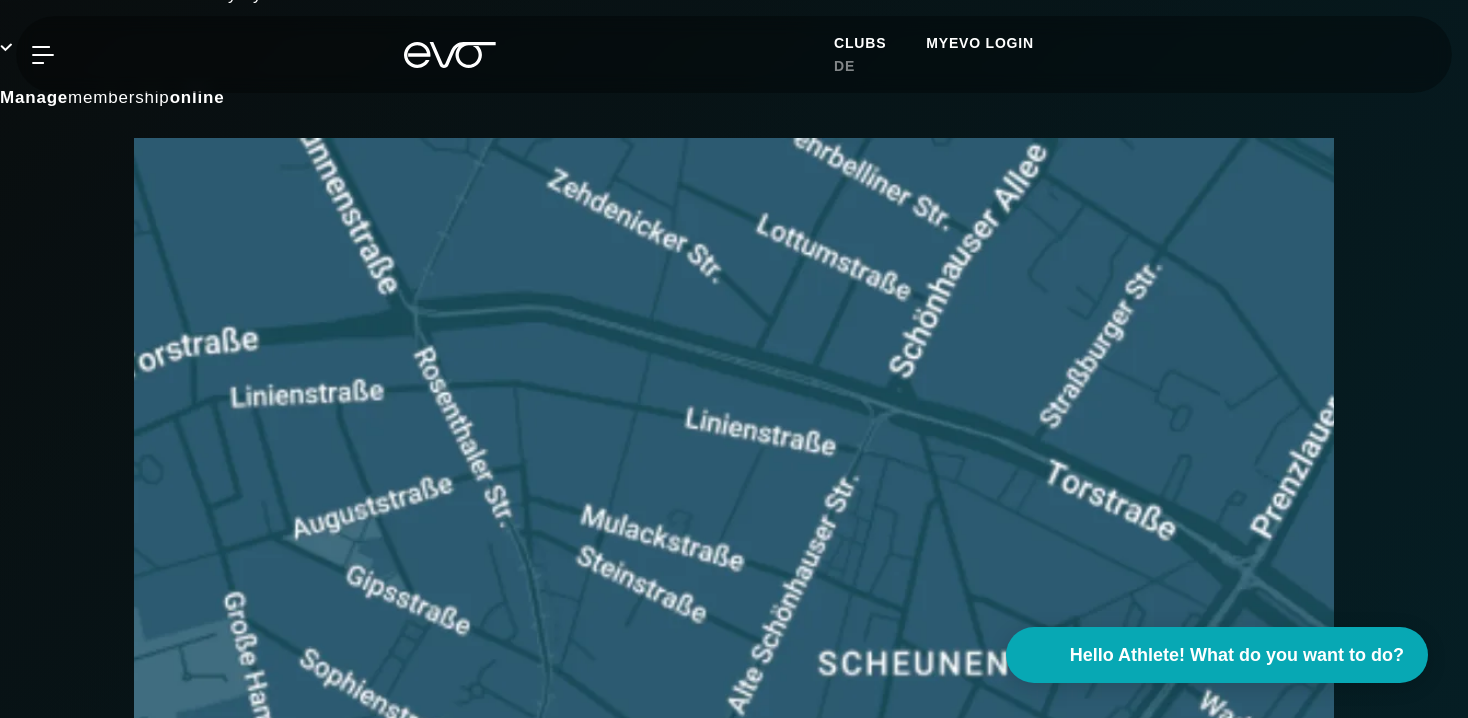 click on "Torstraße 125 10119   Berlin" at bounding box center (734, 805) 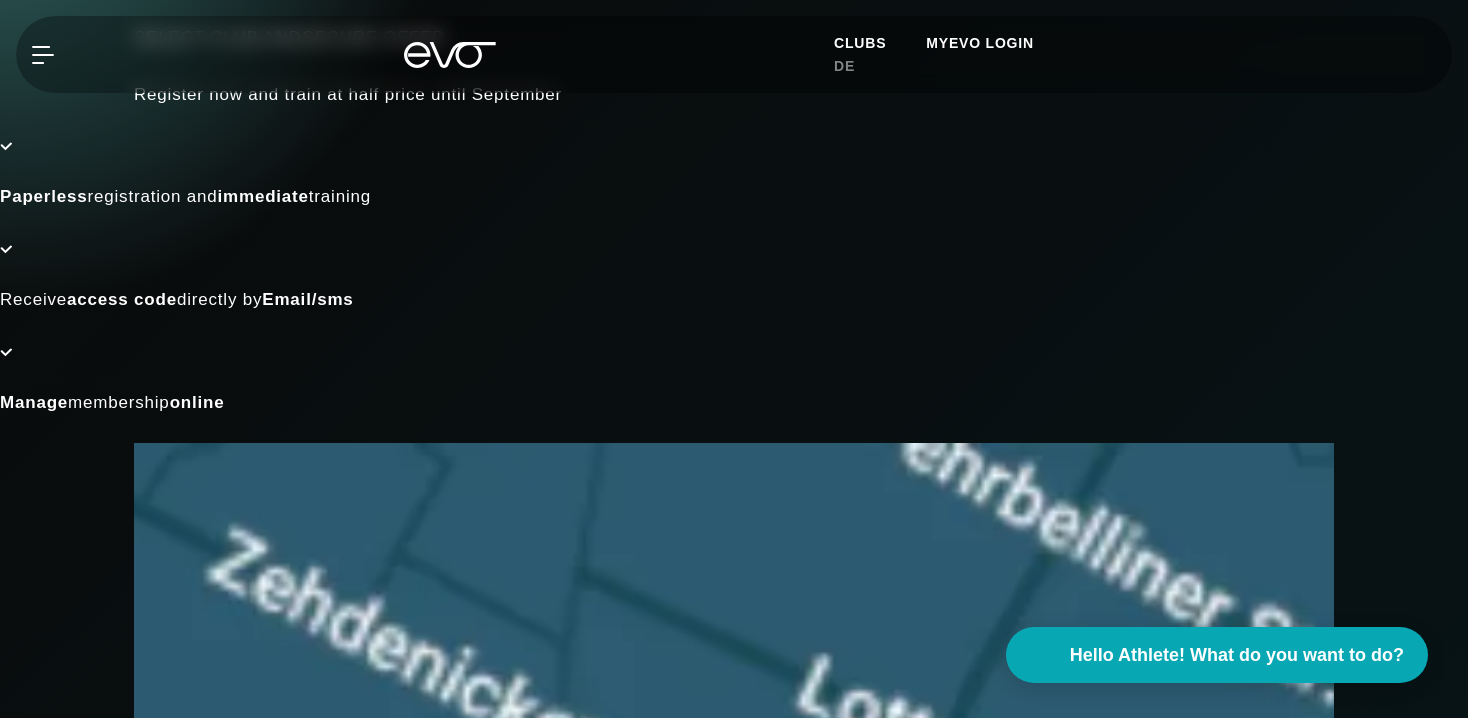 scroll, scrollTop: 0, scrollLeft: 0, axis: both 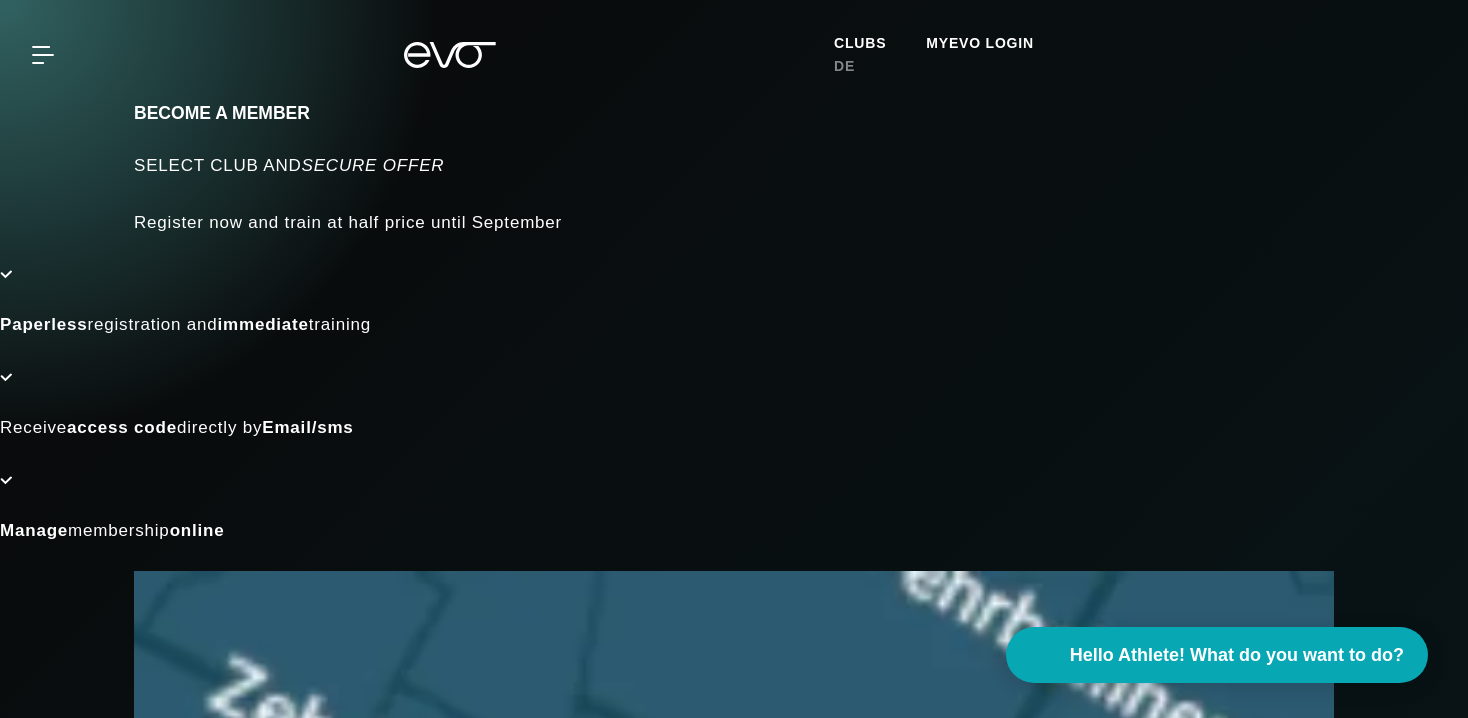 click on "Clubs" at bounding box center [860, 43] 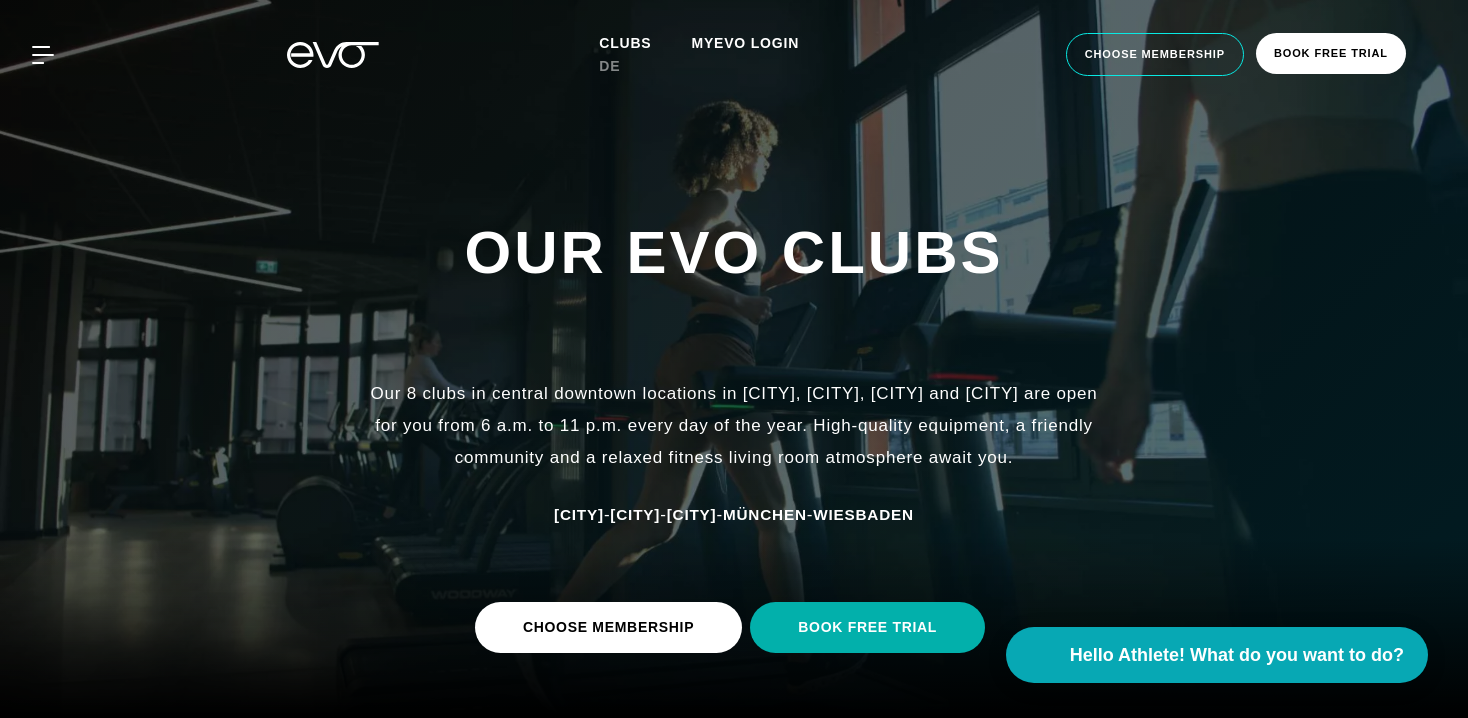 click at bounding box center [333, 55] 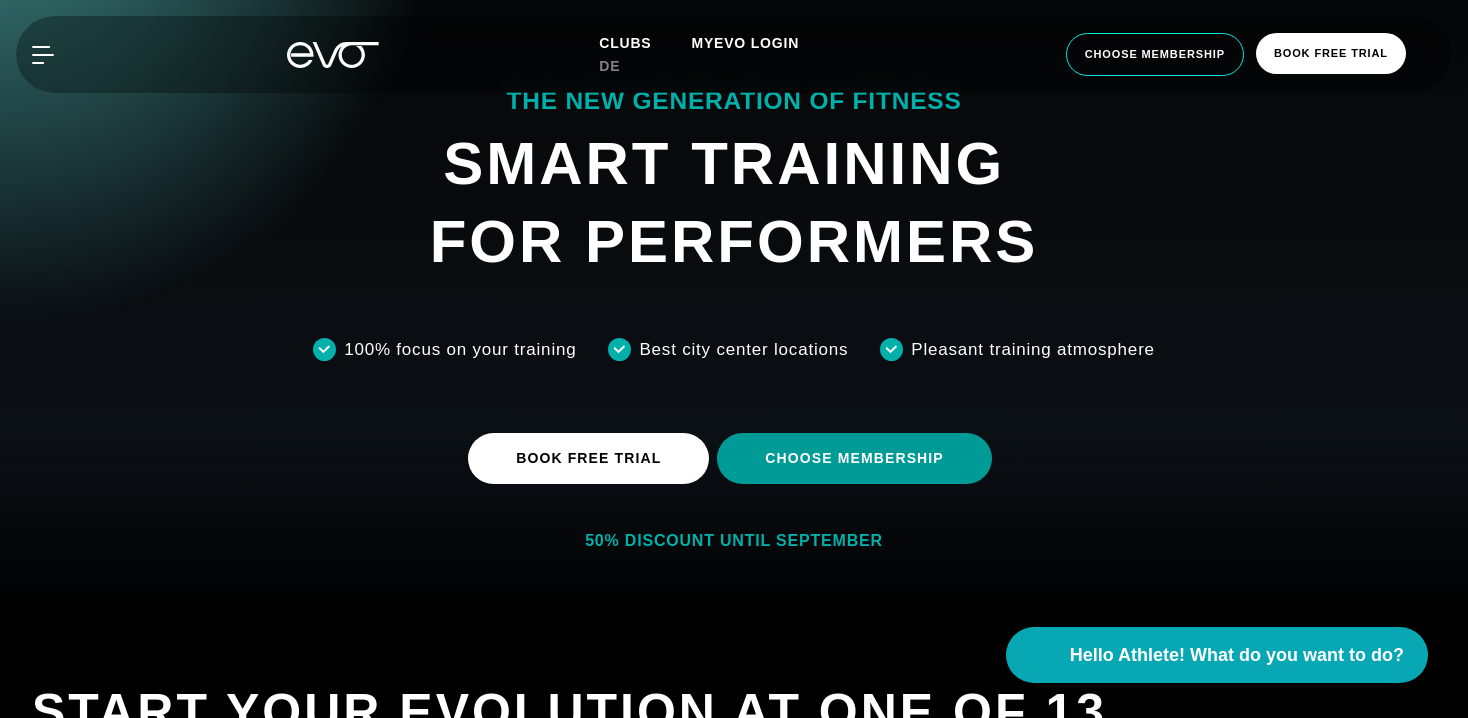 scroll, scrollTop: 112, scrollLeft: 0, axis: vertical 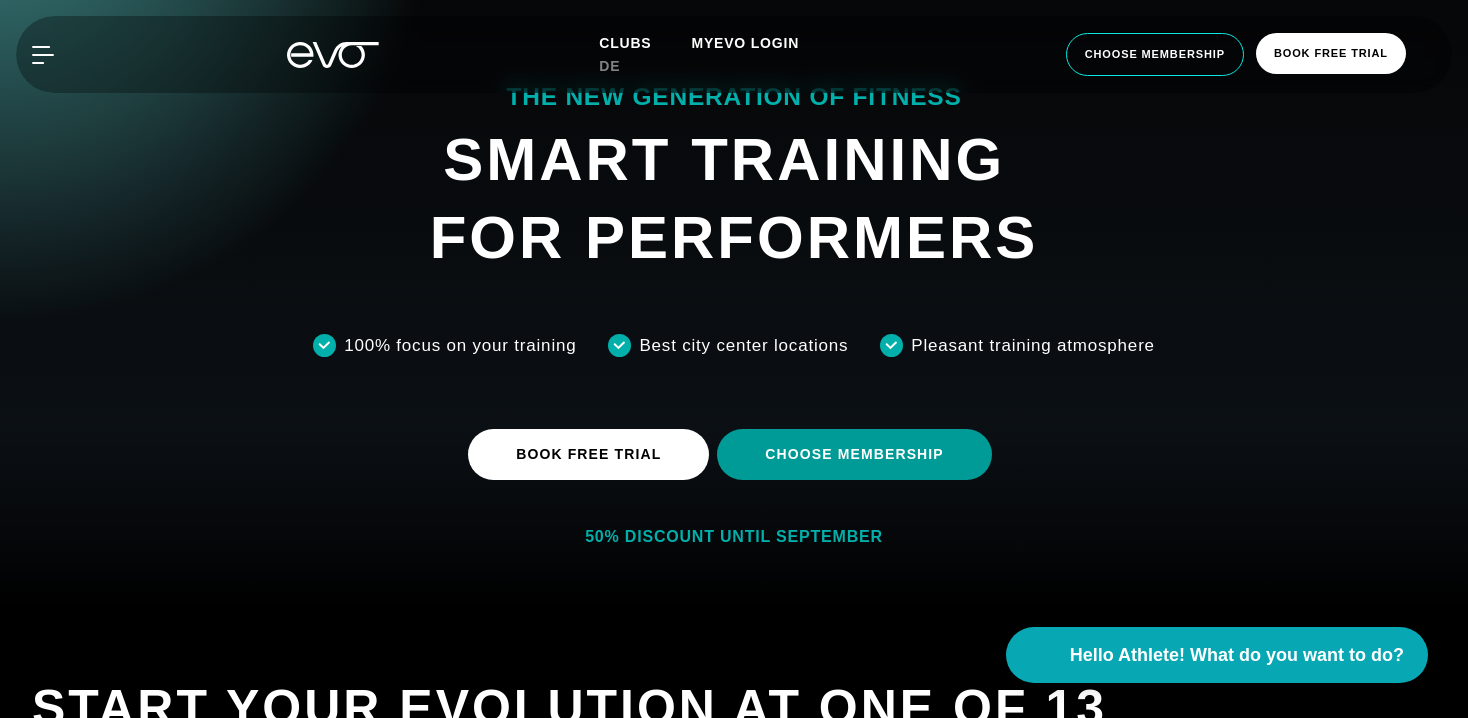 click on "Choose membership" at bounding box center (854, 454) 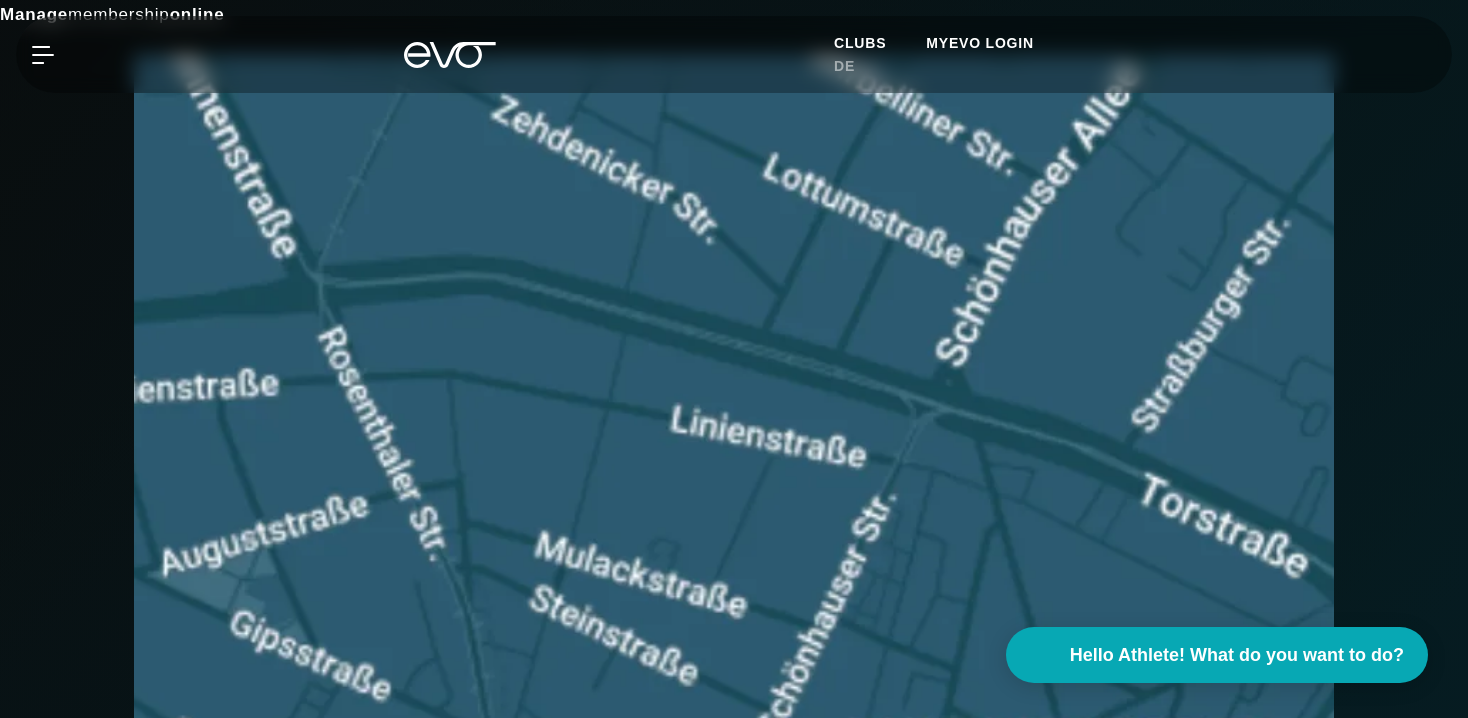 click on "Berlin Rosenthaler Platz Torstraße 125 10119   Berlin" at bounding box center [734, 712] 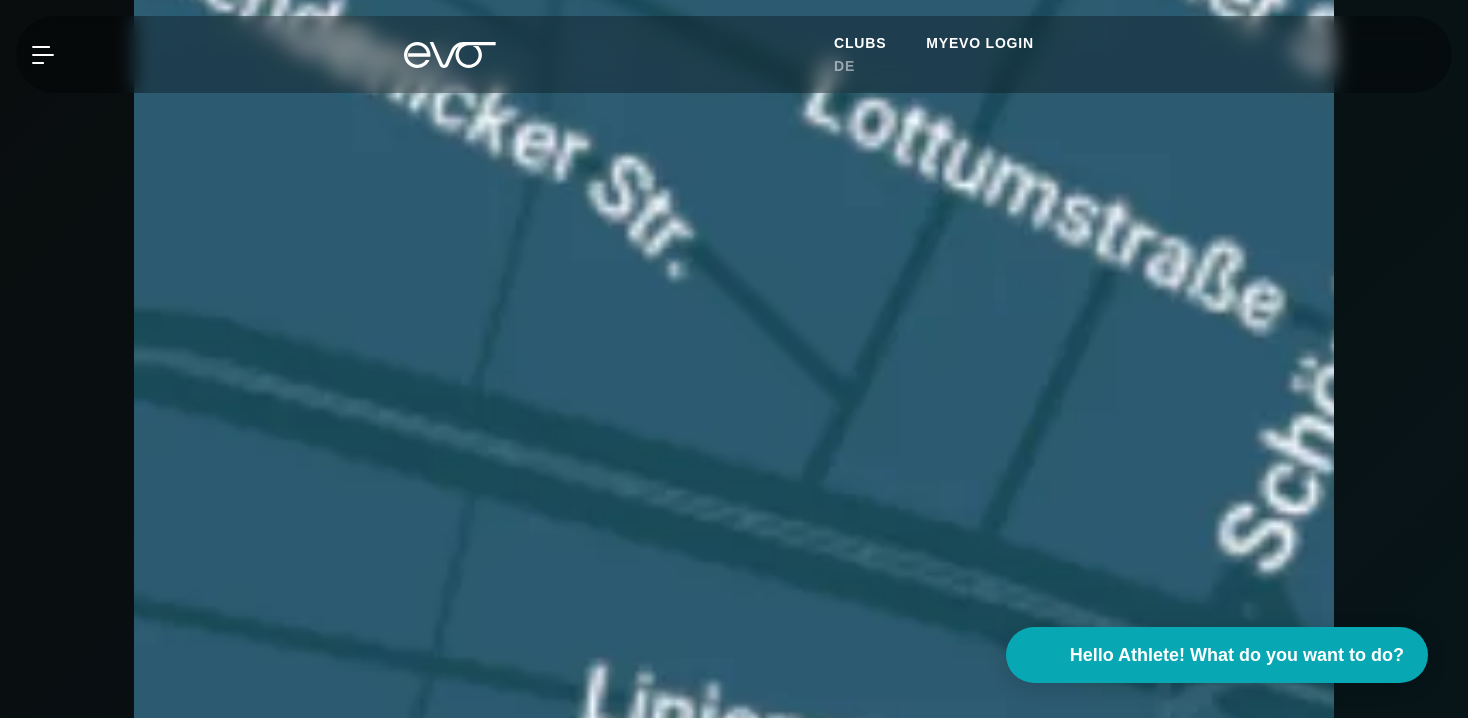scroll, scrollTop: 748, scrollLeft: 0, axis: vertical 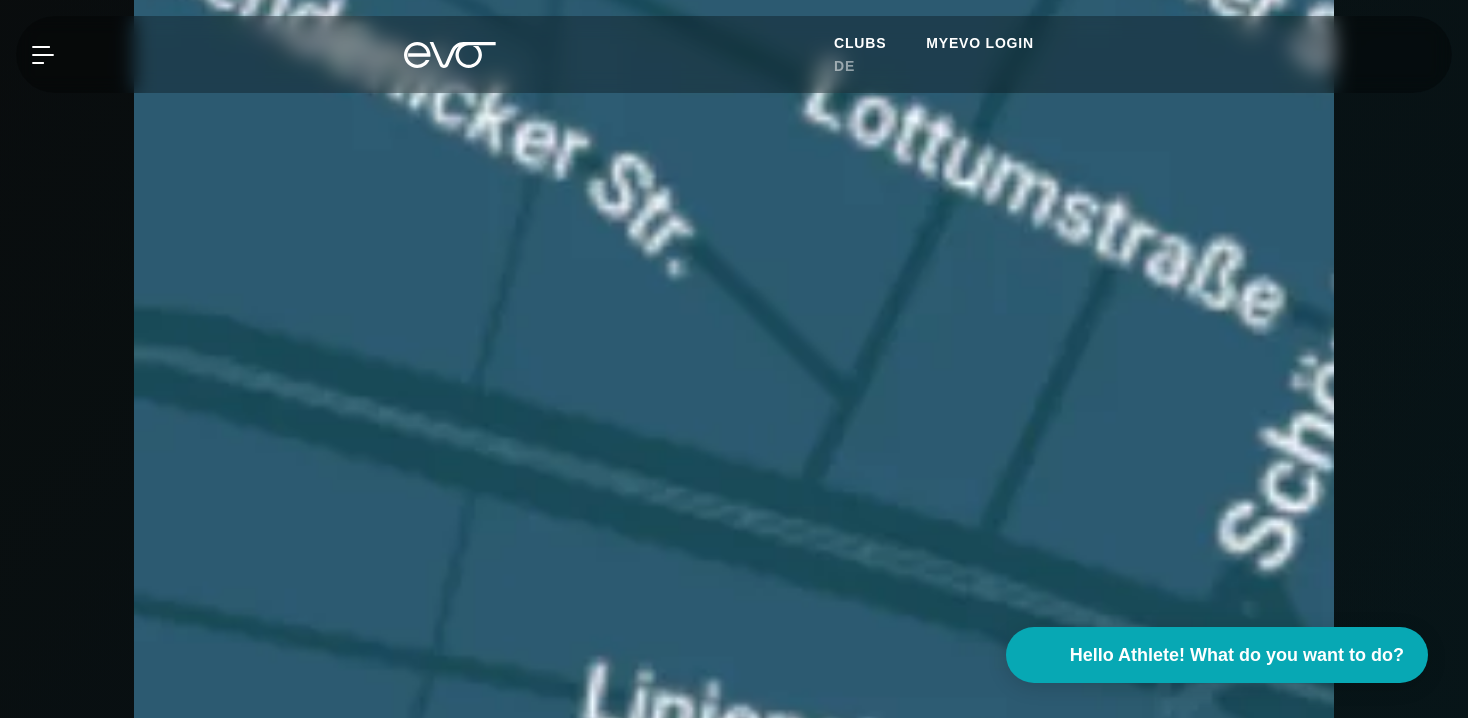 click at bounding box center (134, 1950) 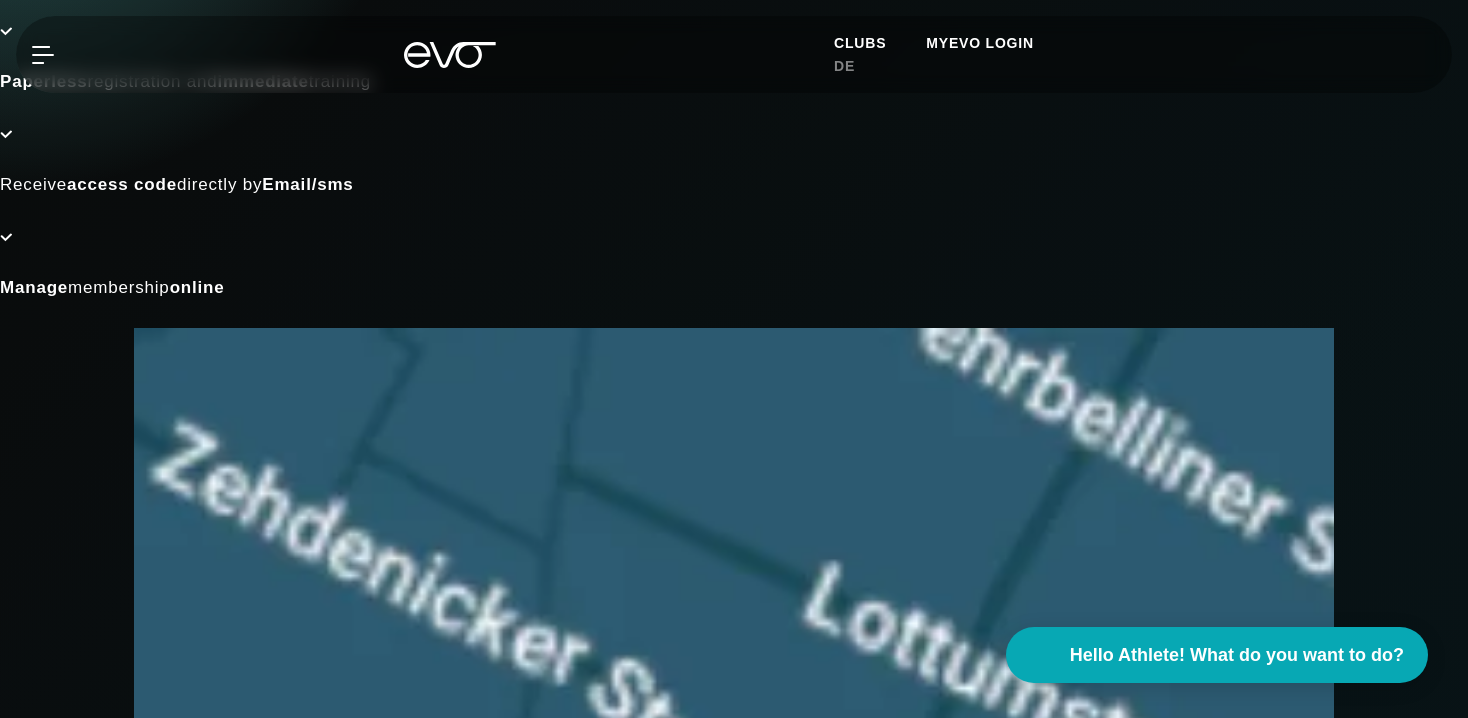 scroll, scrollTop: 0, scrollLeft: 0, axis: both 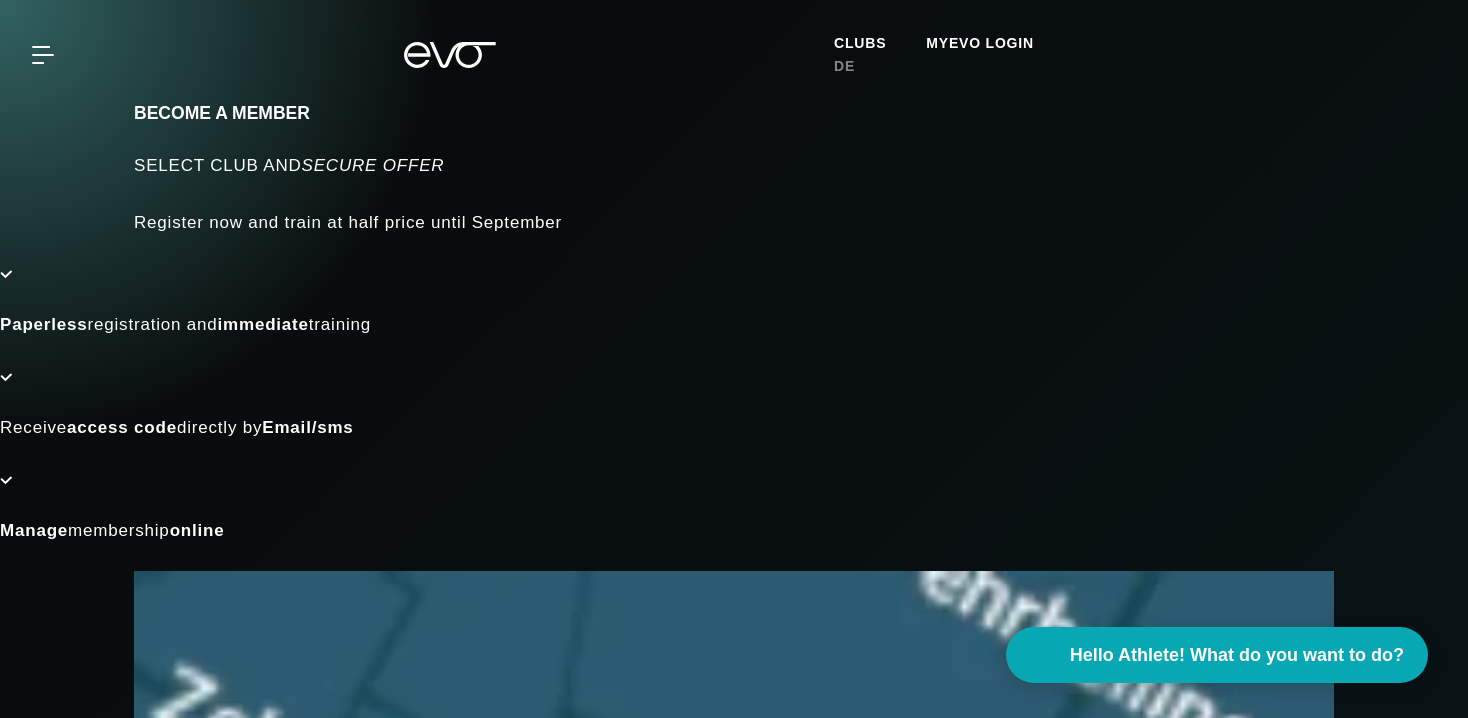 click on "Clubs" at bounding box center (860, 43) 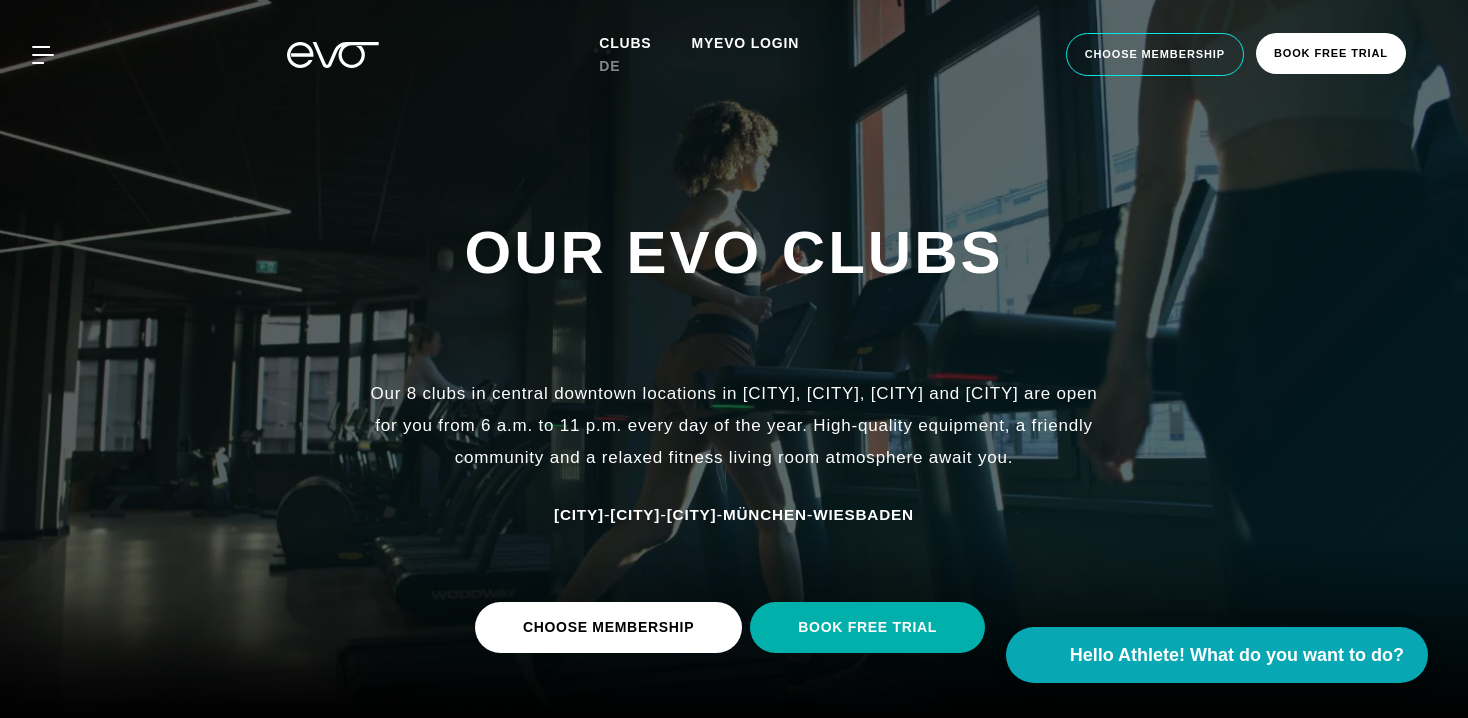 click at bounding box center (333, 55) 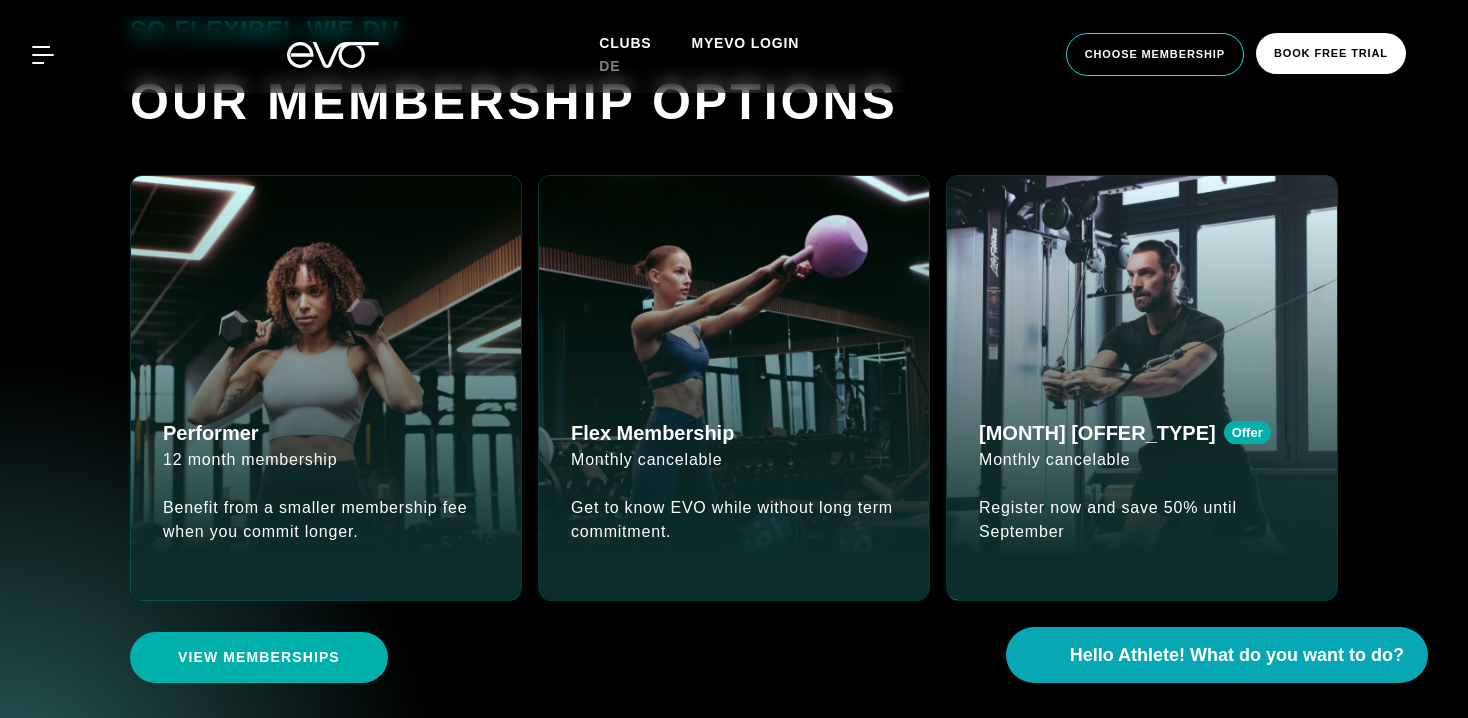 scroll, scrollTop: 3958, scrollLeft: 0, axis: vertical 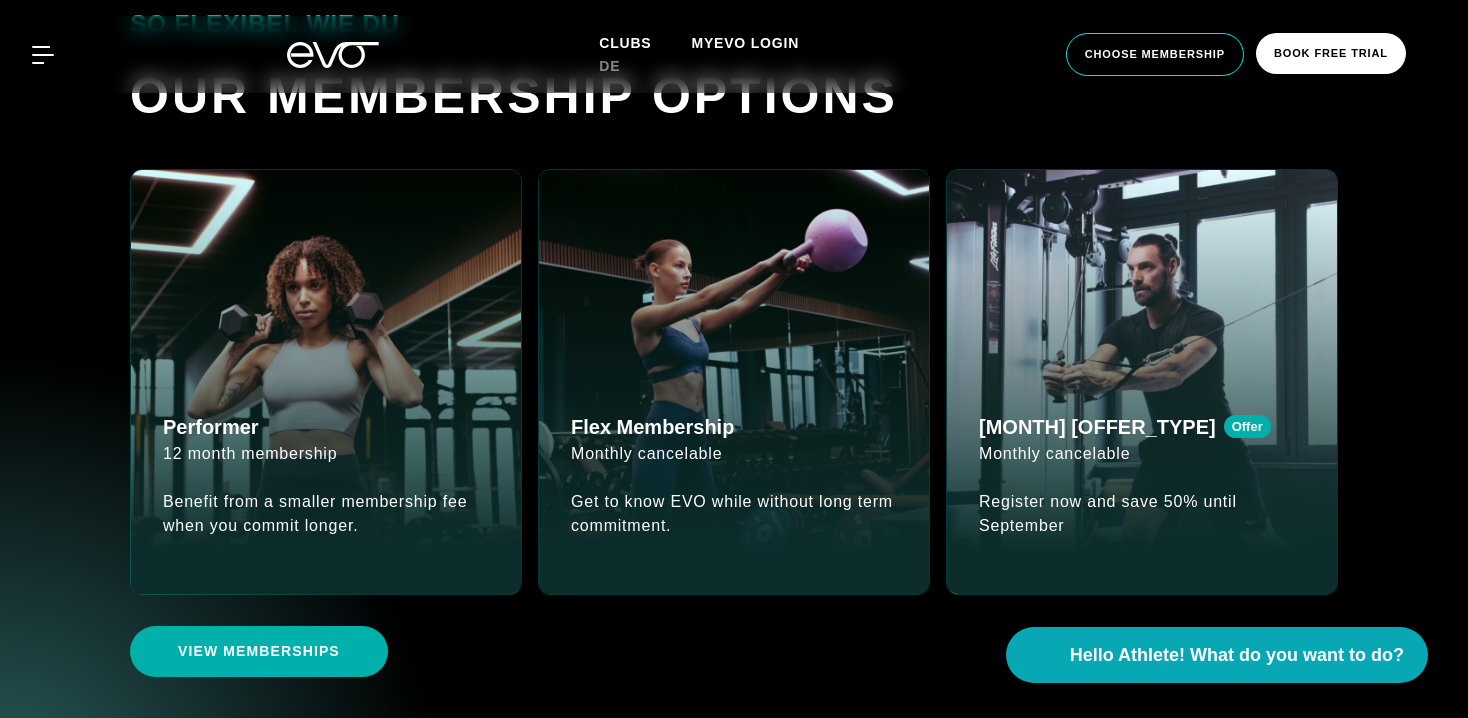 click on "Monthly cancelable" at bounding box center [250, 454] 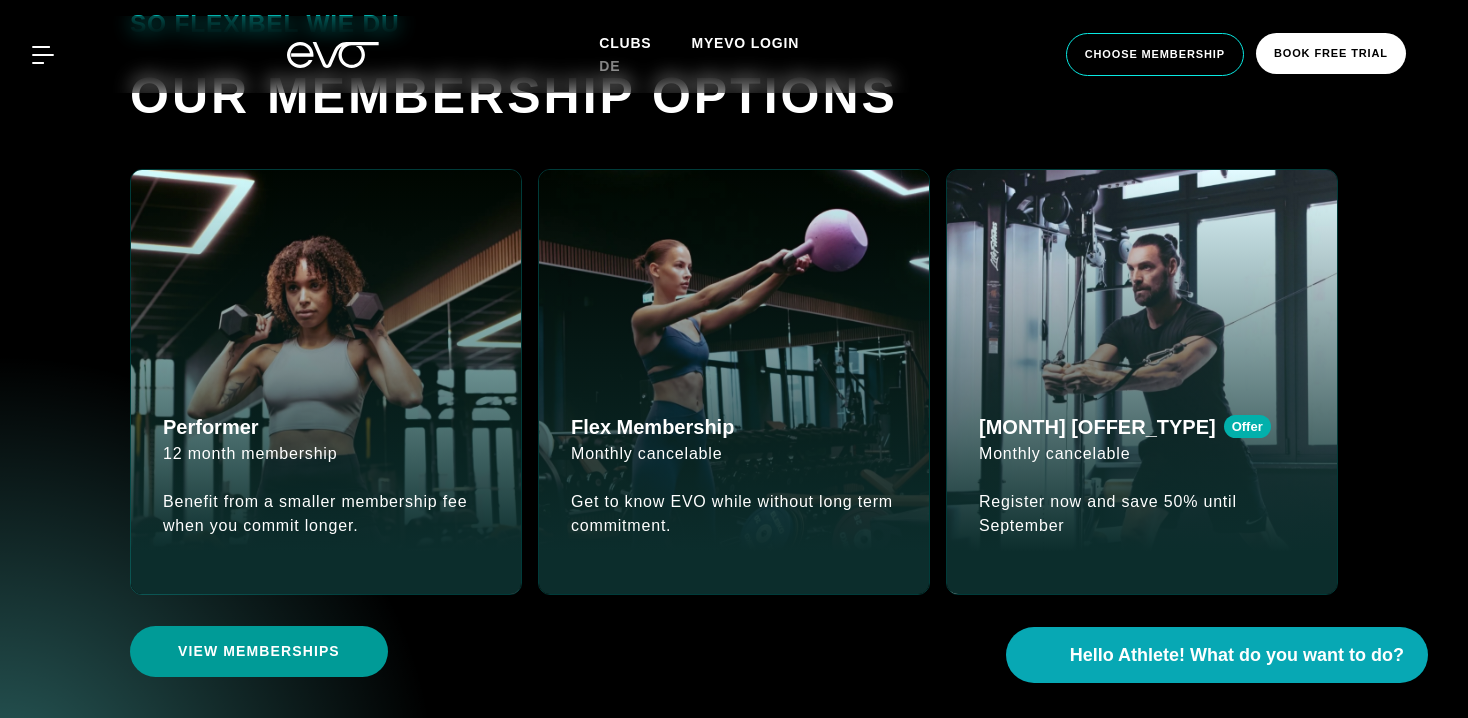 click on "VIEW MEMBERSHIPS" at bounding box center (259, 651) 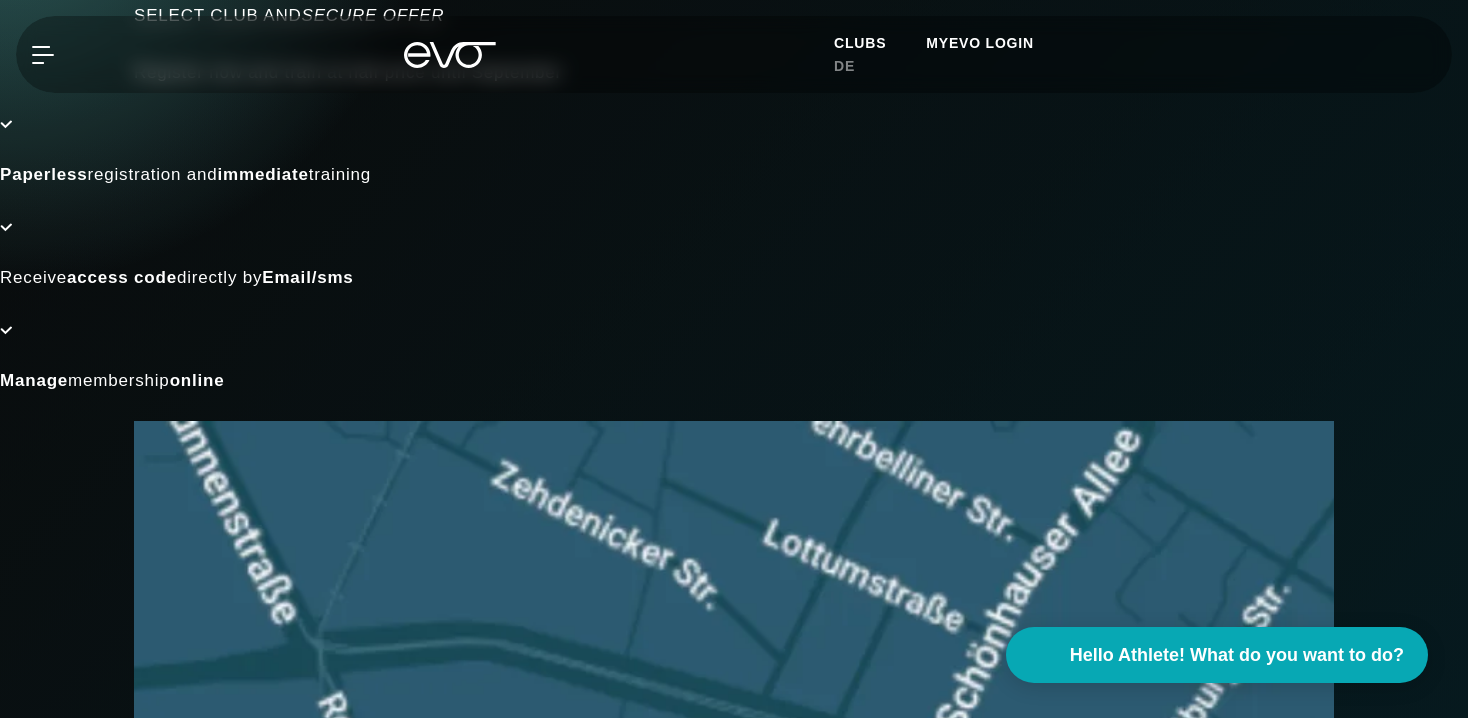scroll, scrollTop: 548, scrollLeft: 0, axis: vertical 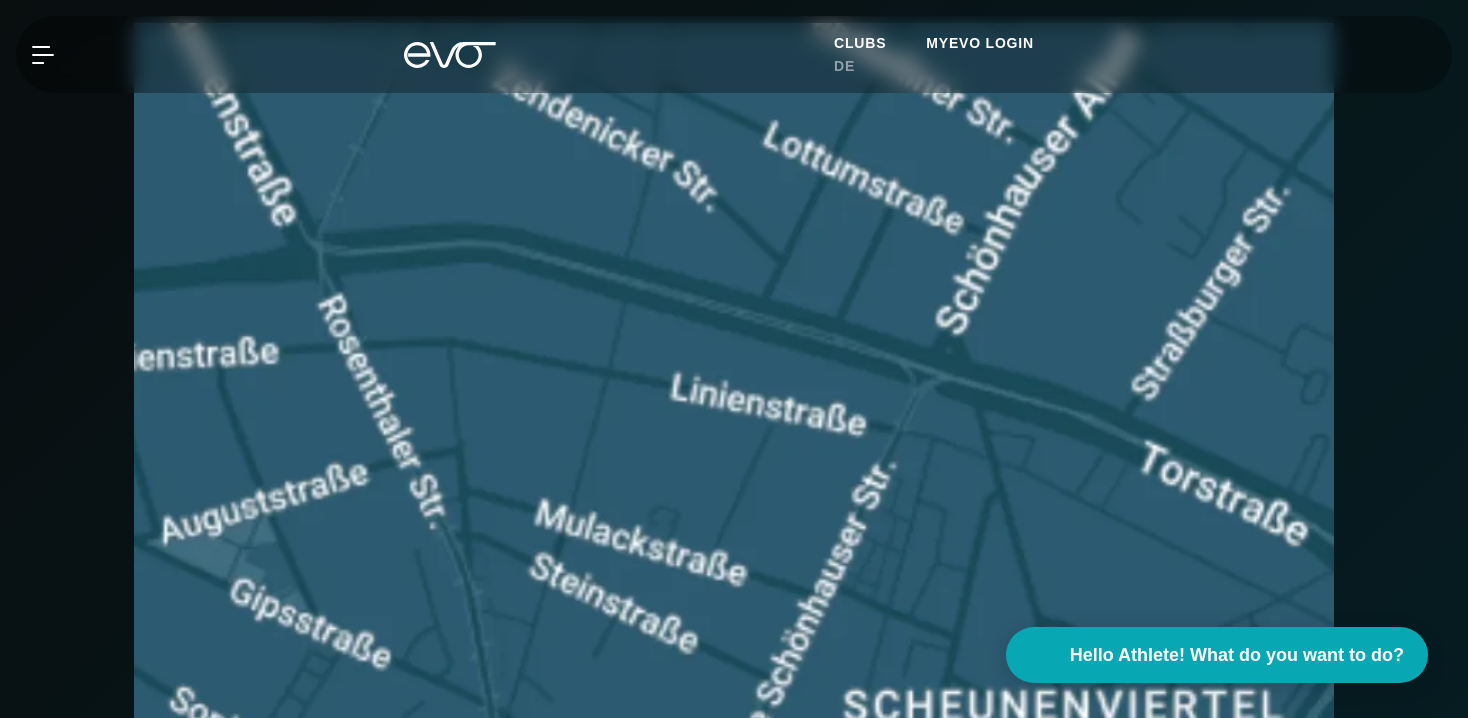 click on "Torstraße 125 10119   Berlin" at bounding box center [734, 690] 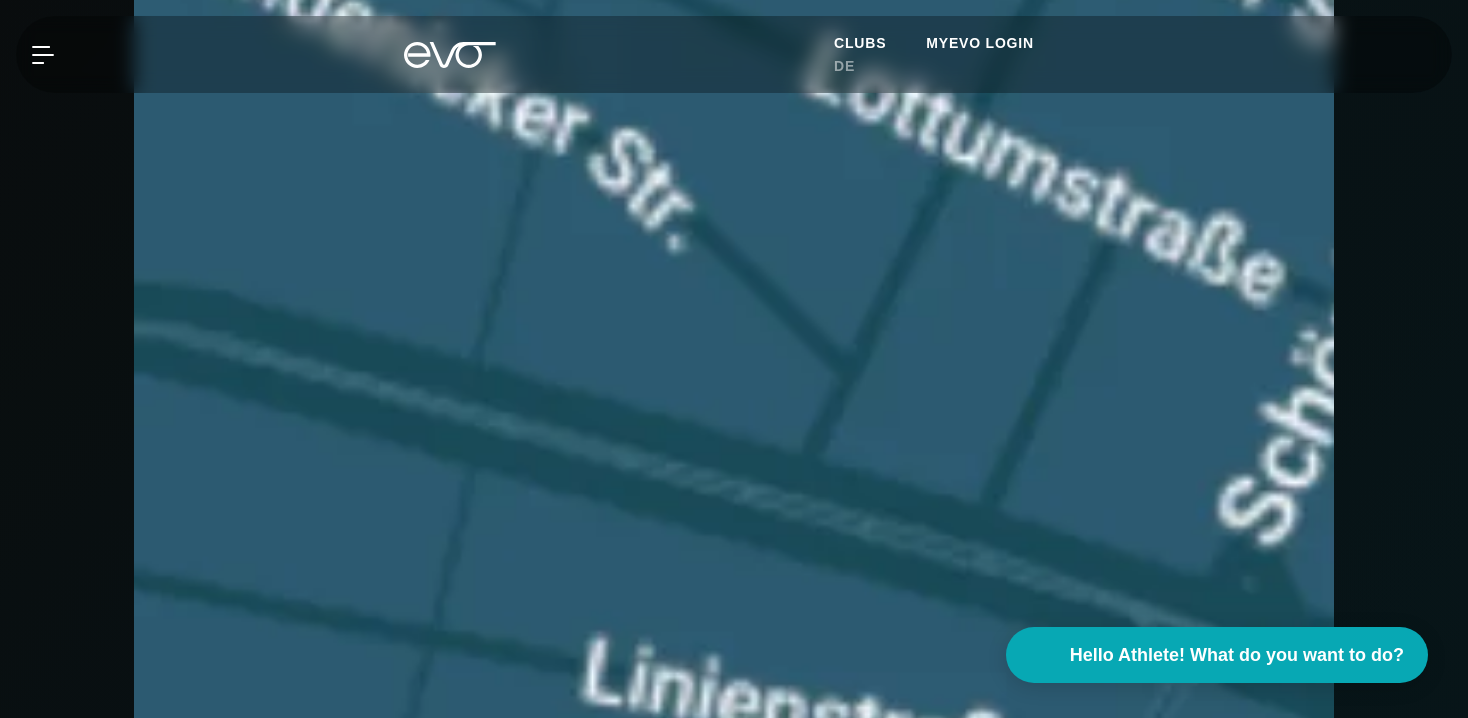 scroll, scrollTop: 777, scrollLeft: 0, axis: vertical 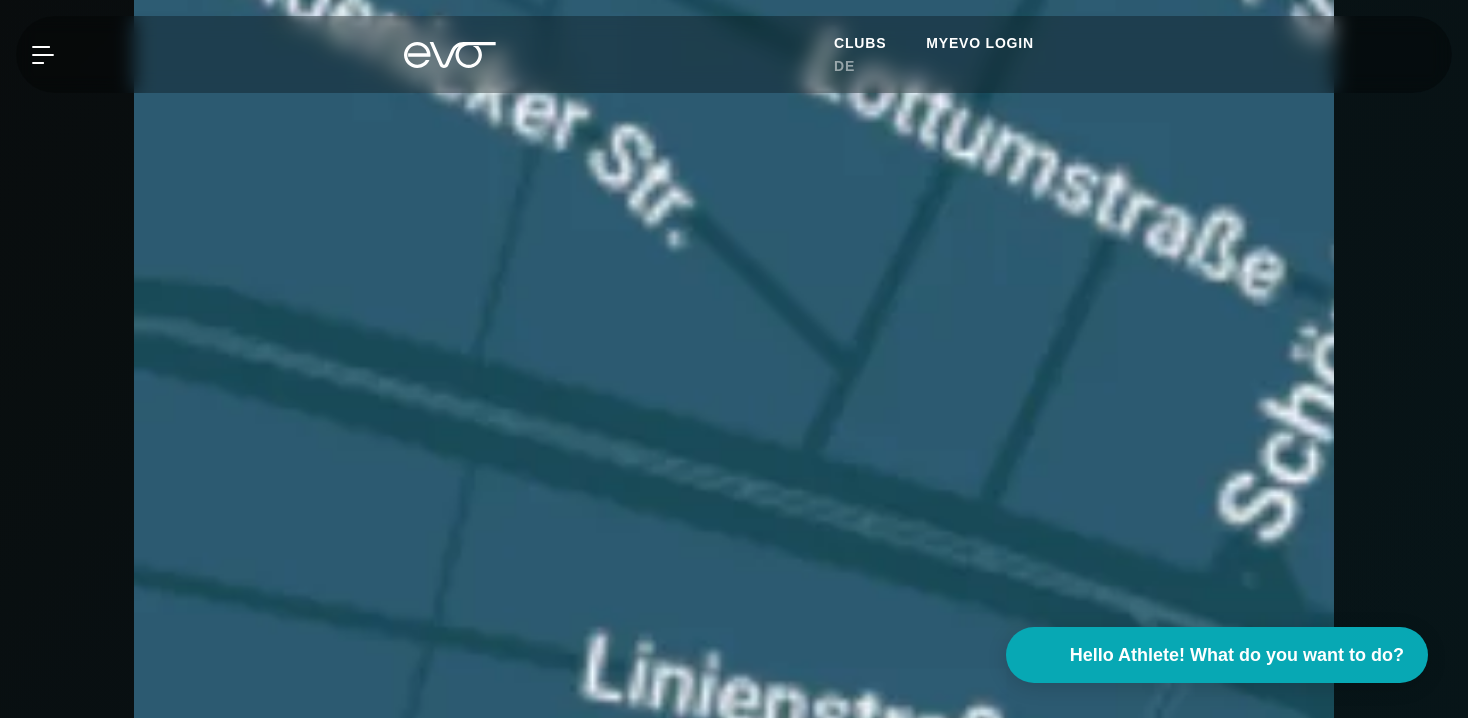 click at bounding box center [134, 1921] 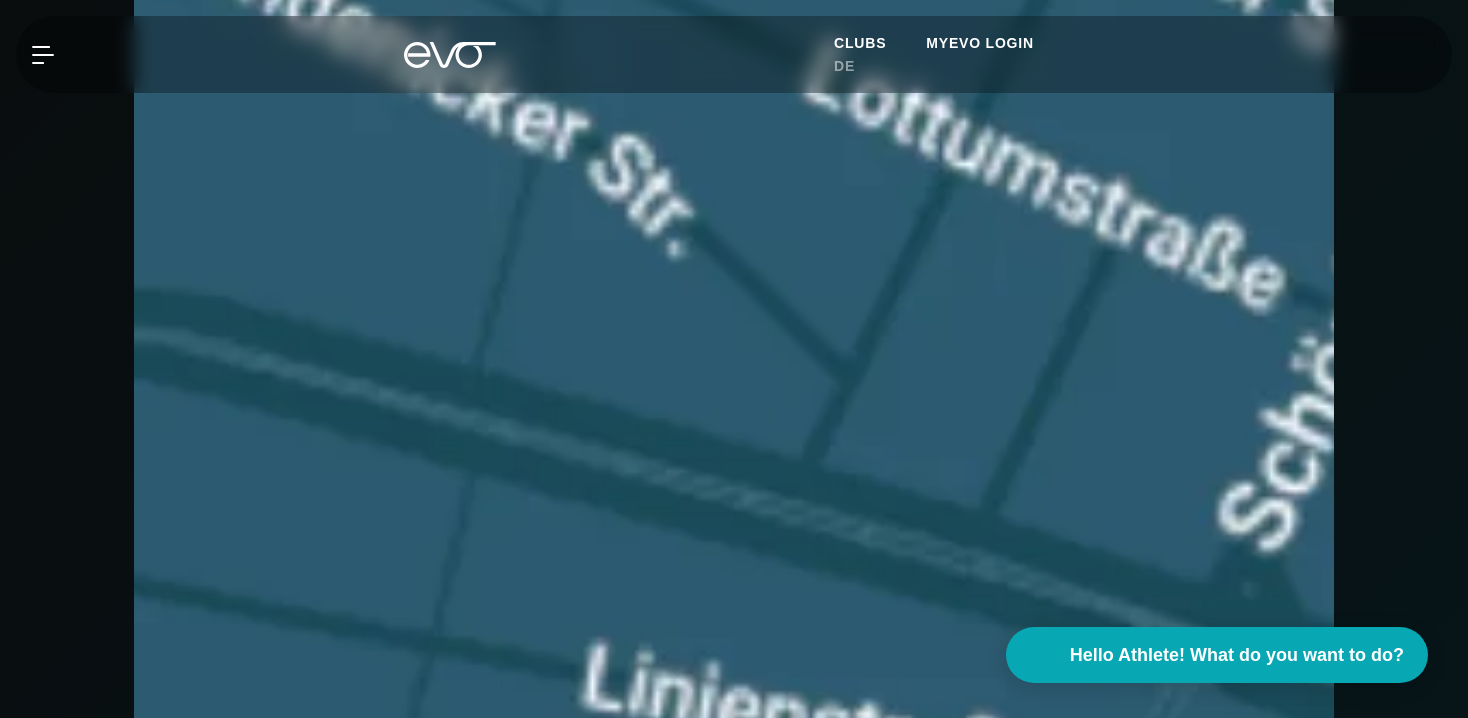 scroll, scrollTop: 28, scrollLeft: 0, axis: vertical 